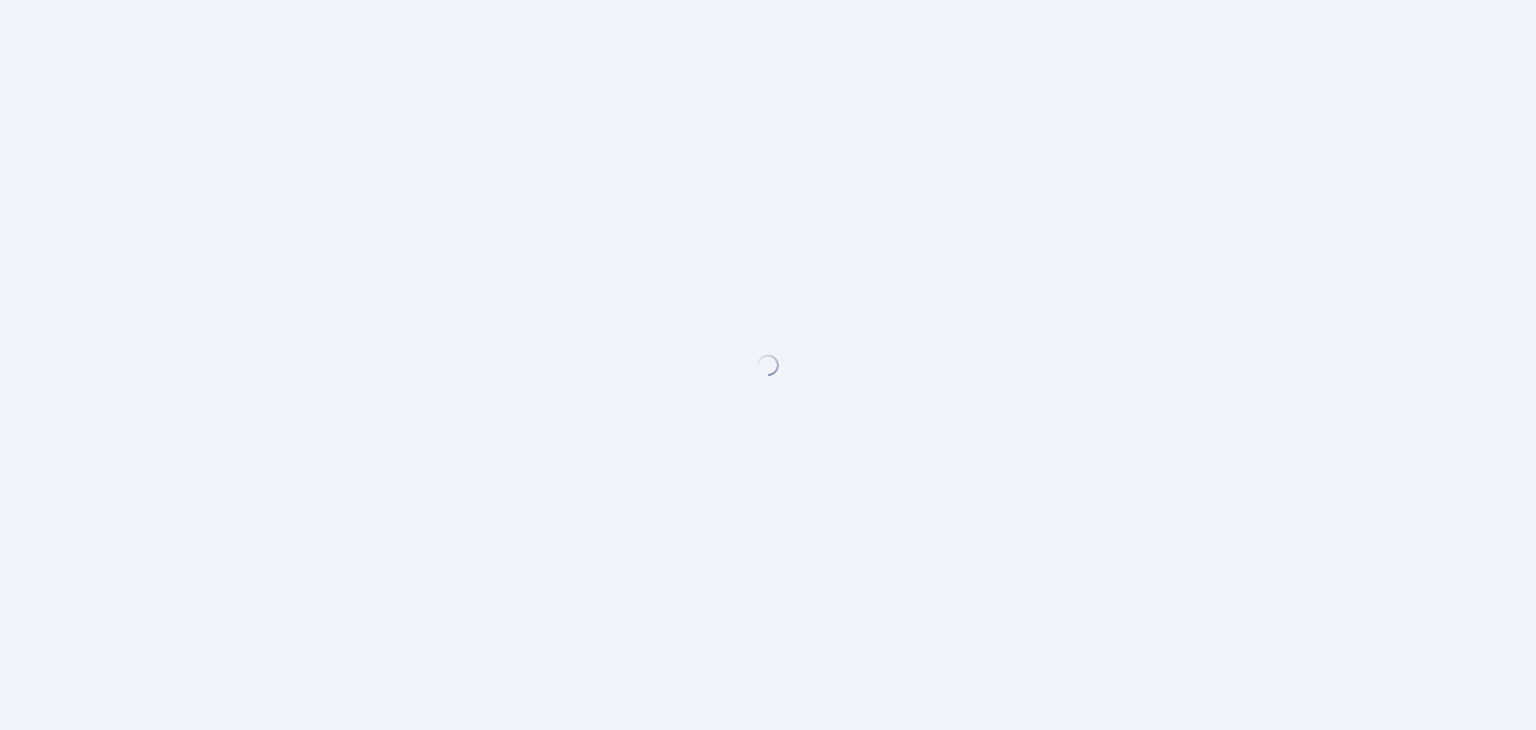 scroll, scrollTop: 0, scrollLeft: 0, axis: both 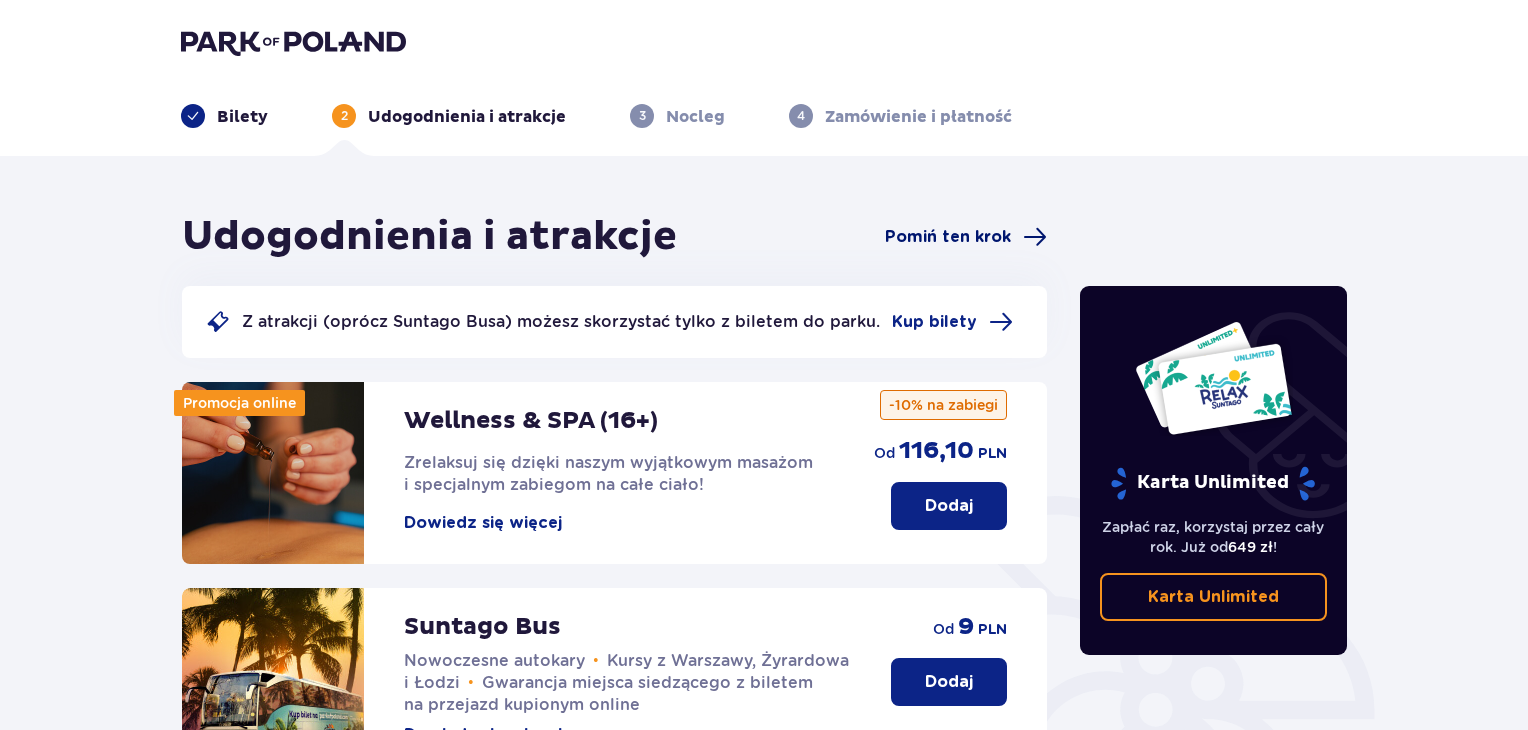 click on "Pomiń ten krok" at bounding box center [948, 237] 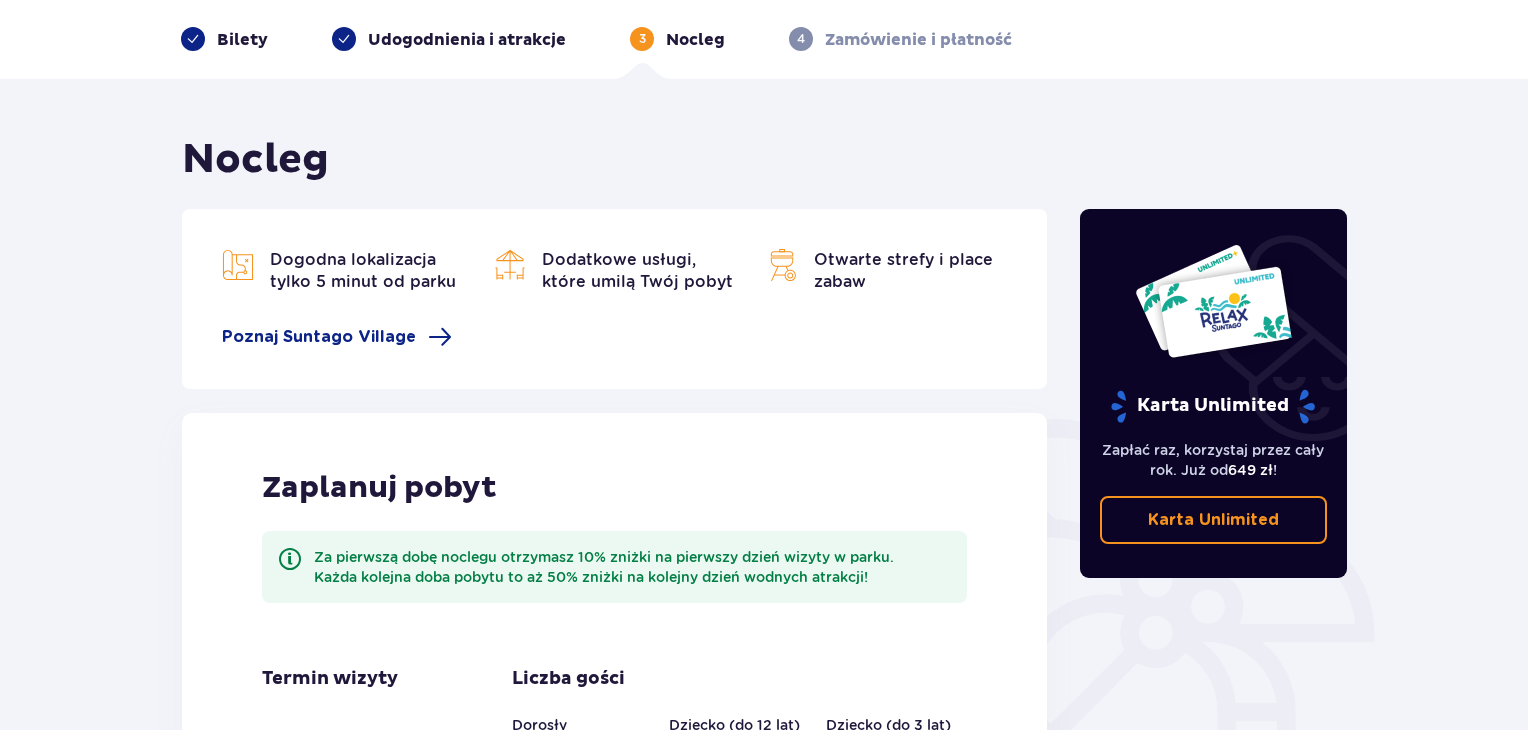 scroll, scrollTop: 400, scrollLeft: 0, axis: vertical 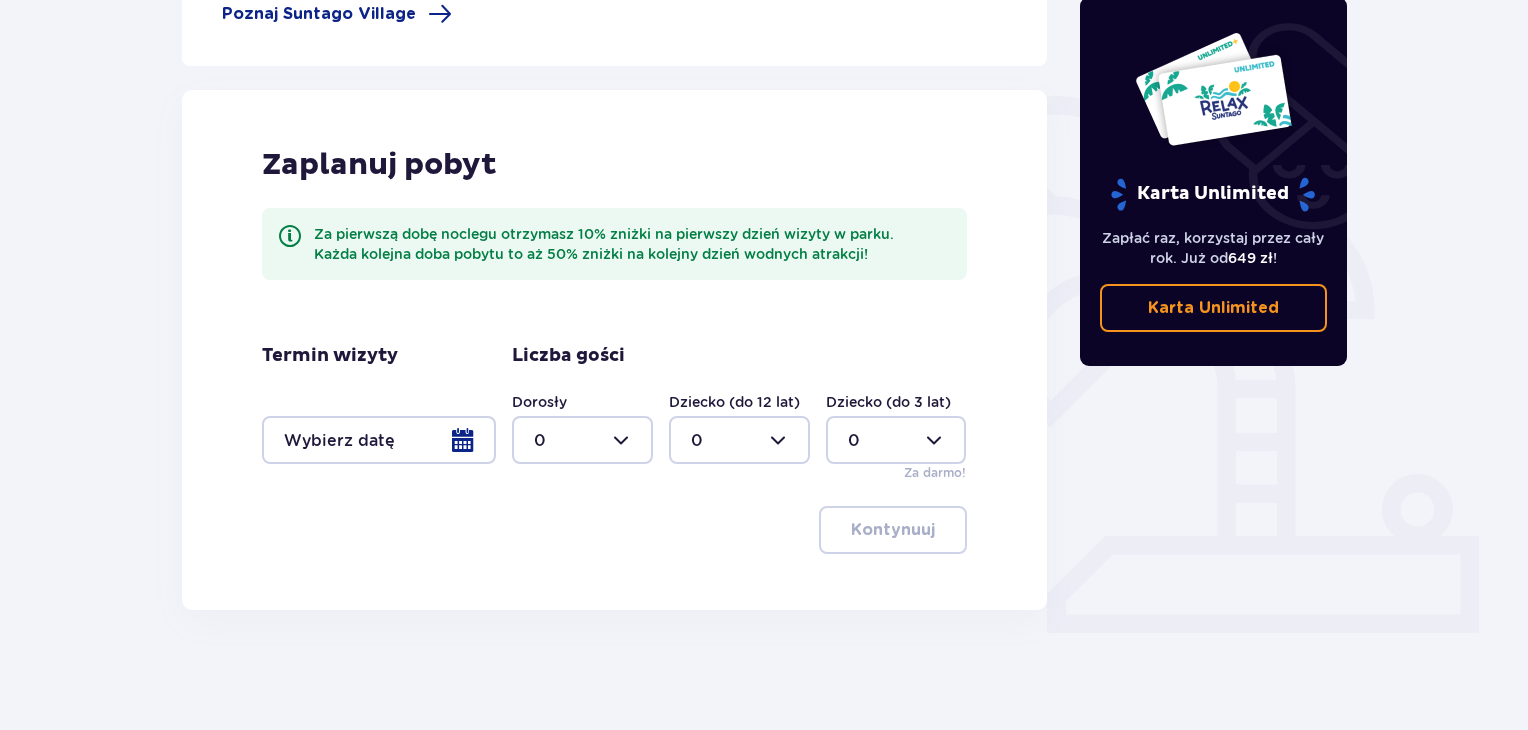click at bounding box center (379, 440) 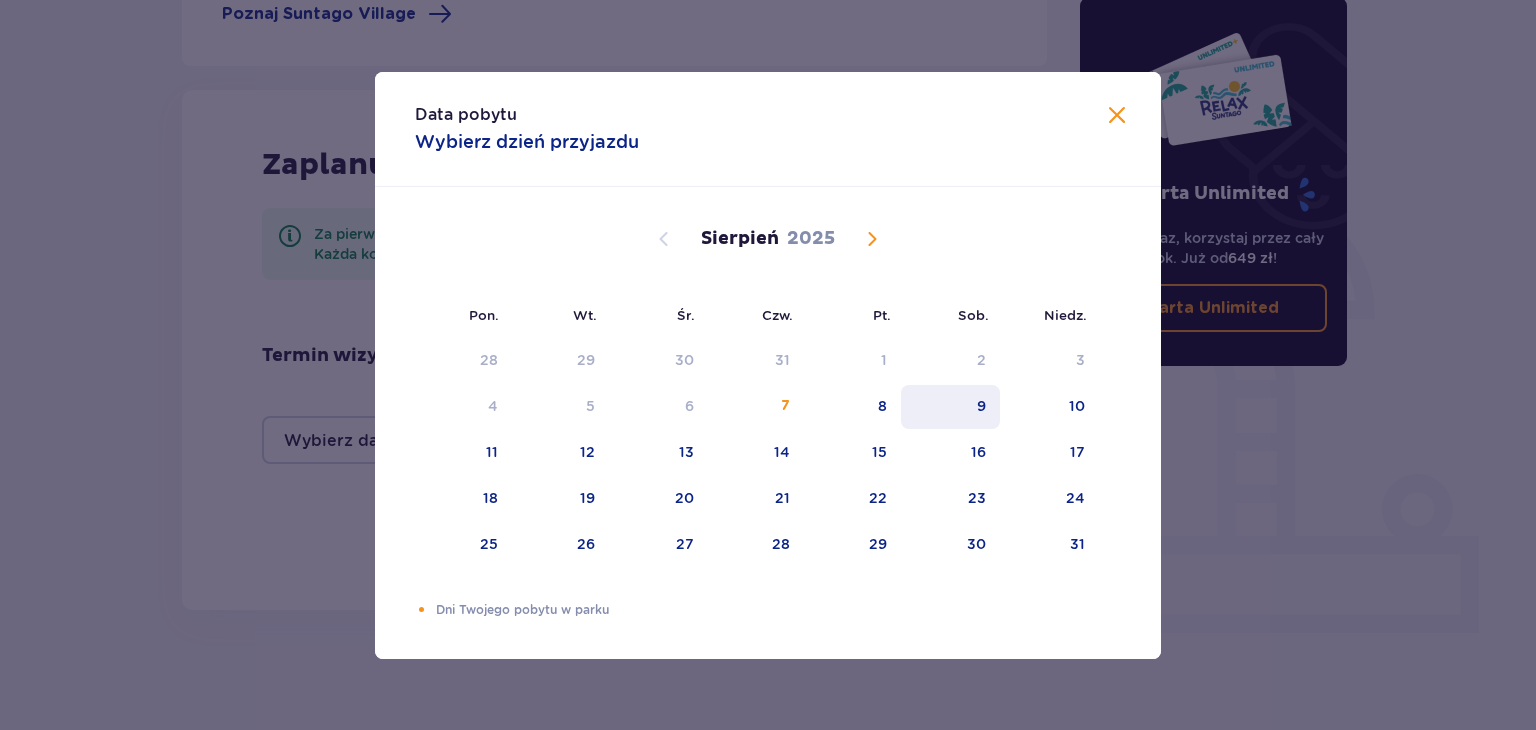 click on "9" at bounding box center (950, 407) 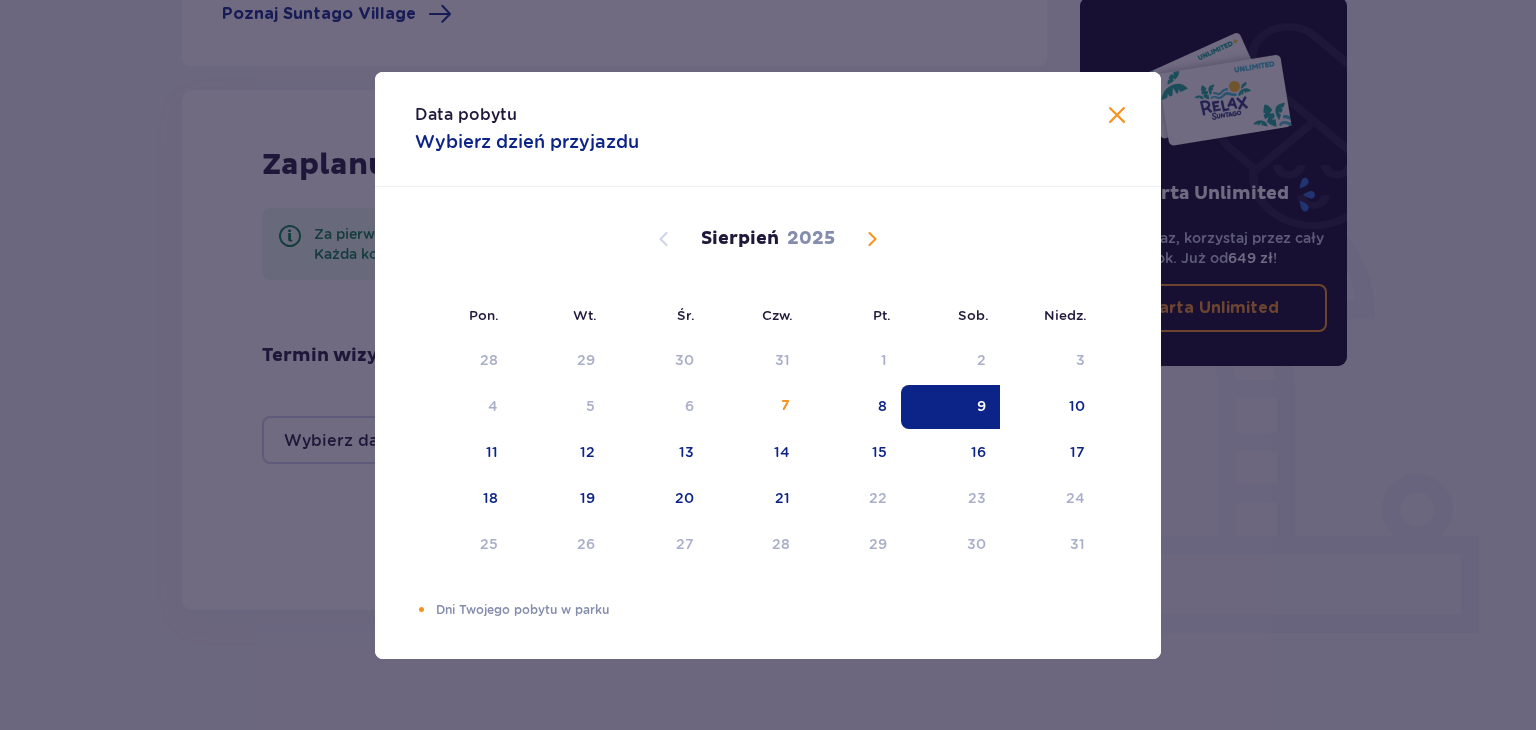 click at bounding box center (1117, 116) 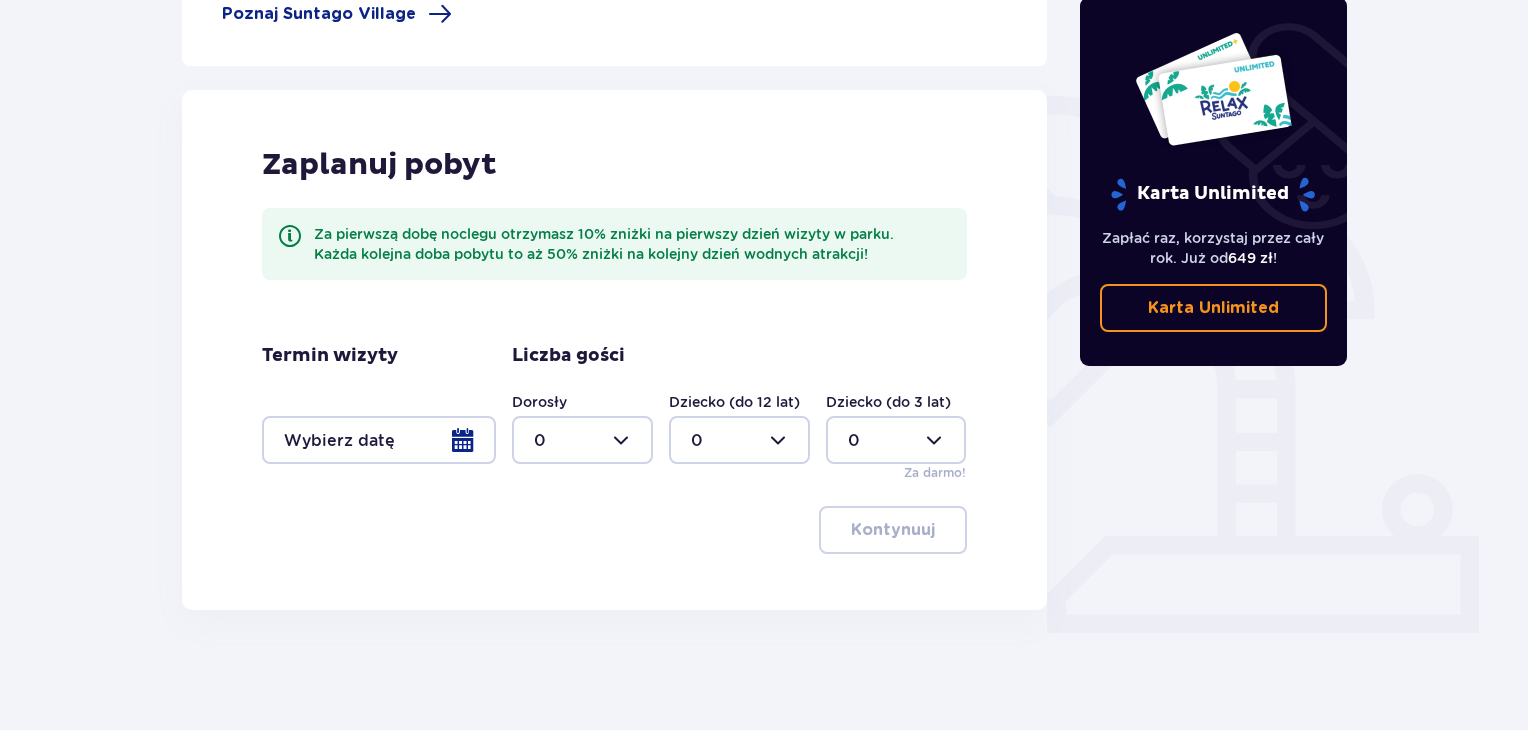 click at bounding box center [379, 440] 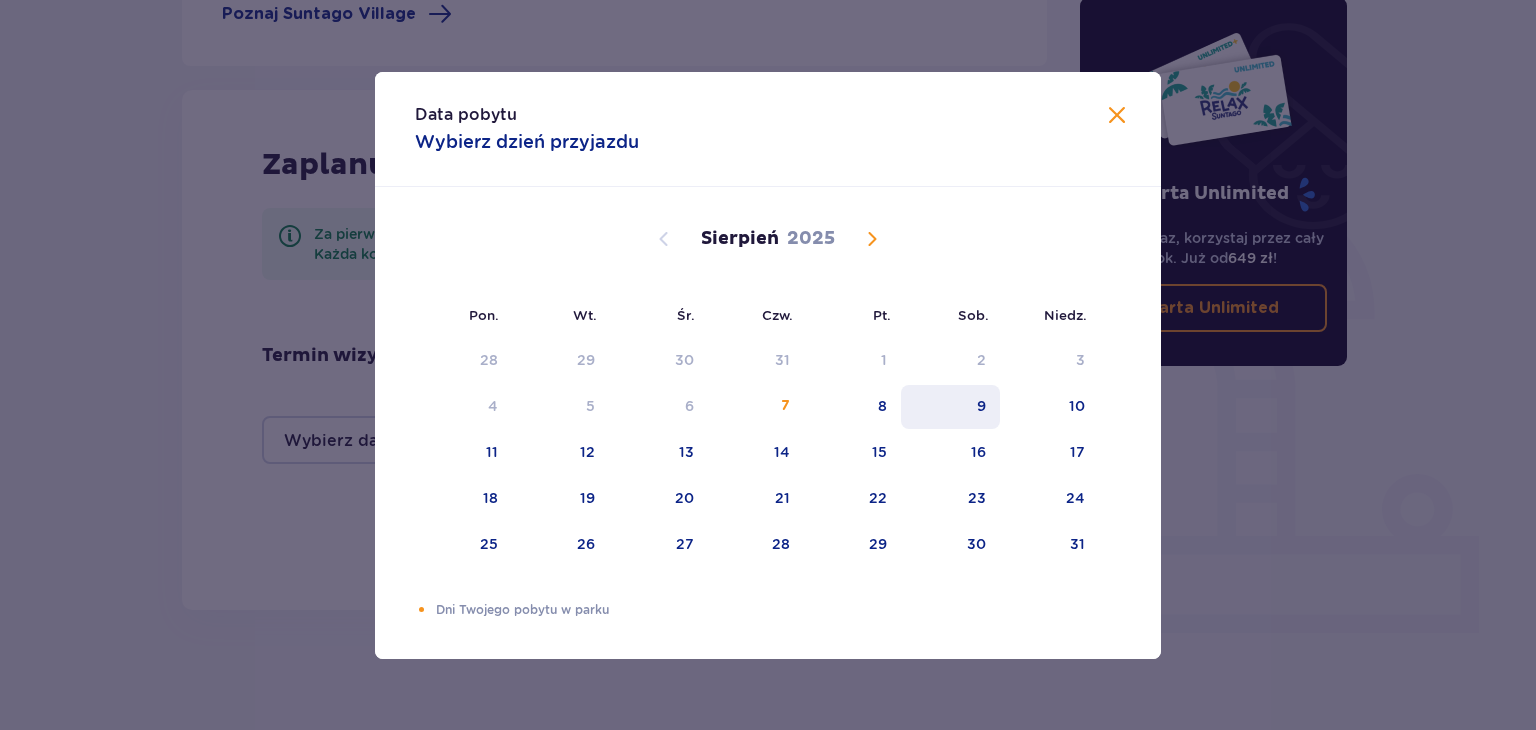 click on "9" at bounding box center (950, 407) 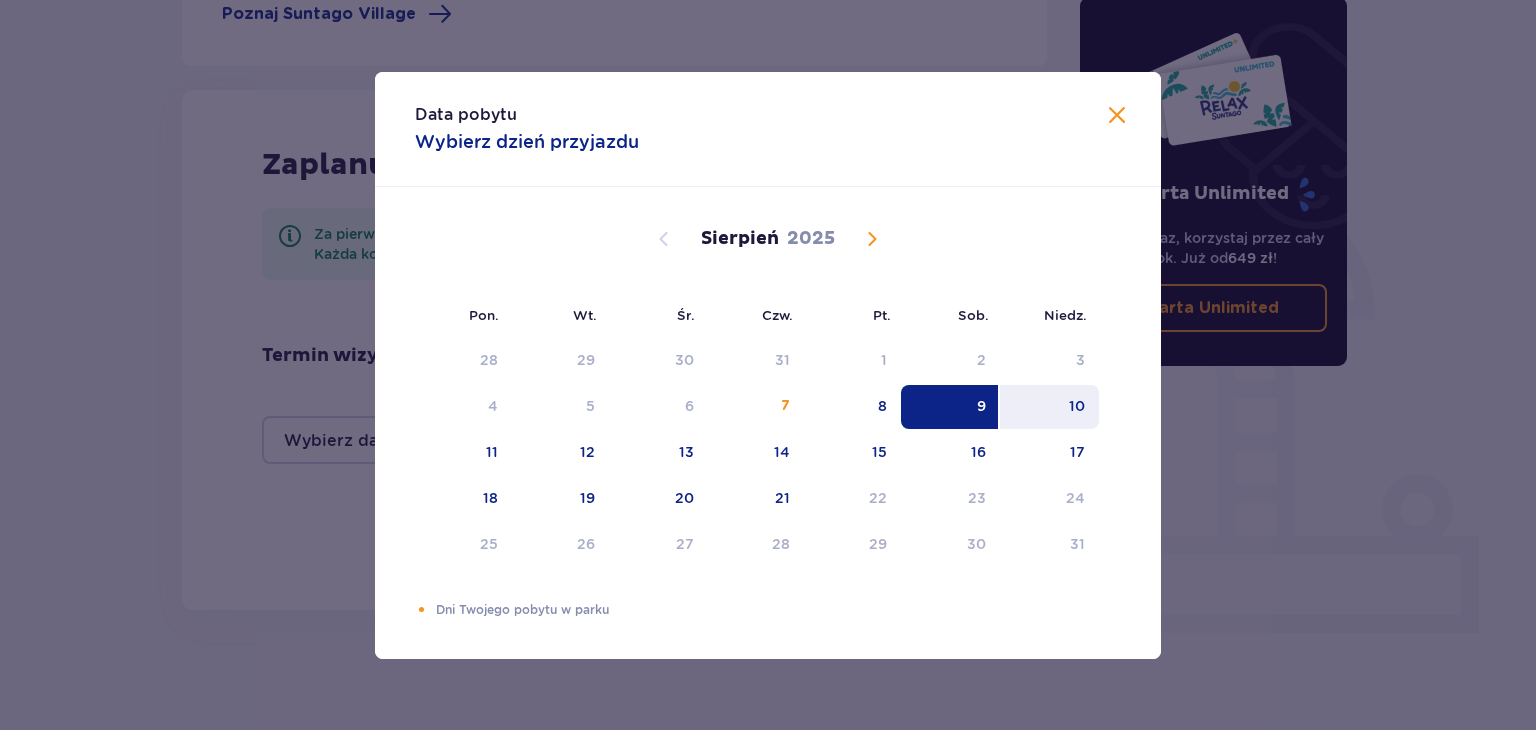 click on "10" at bounding box center (1077, 406) 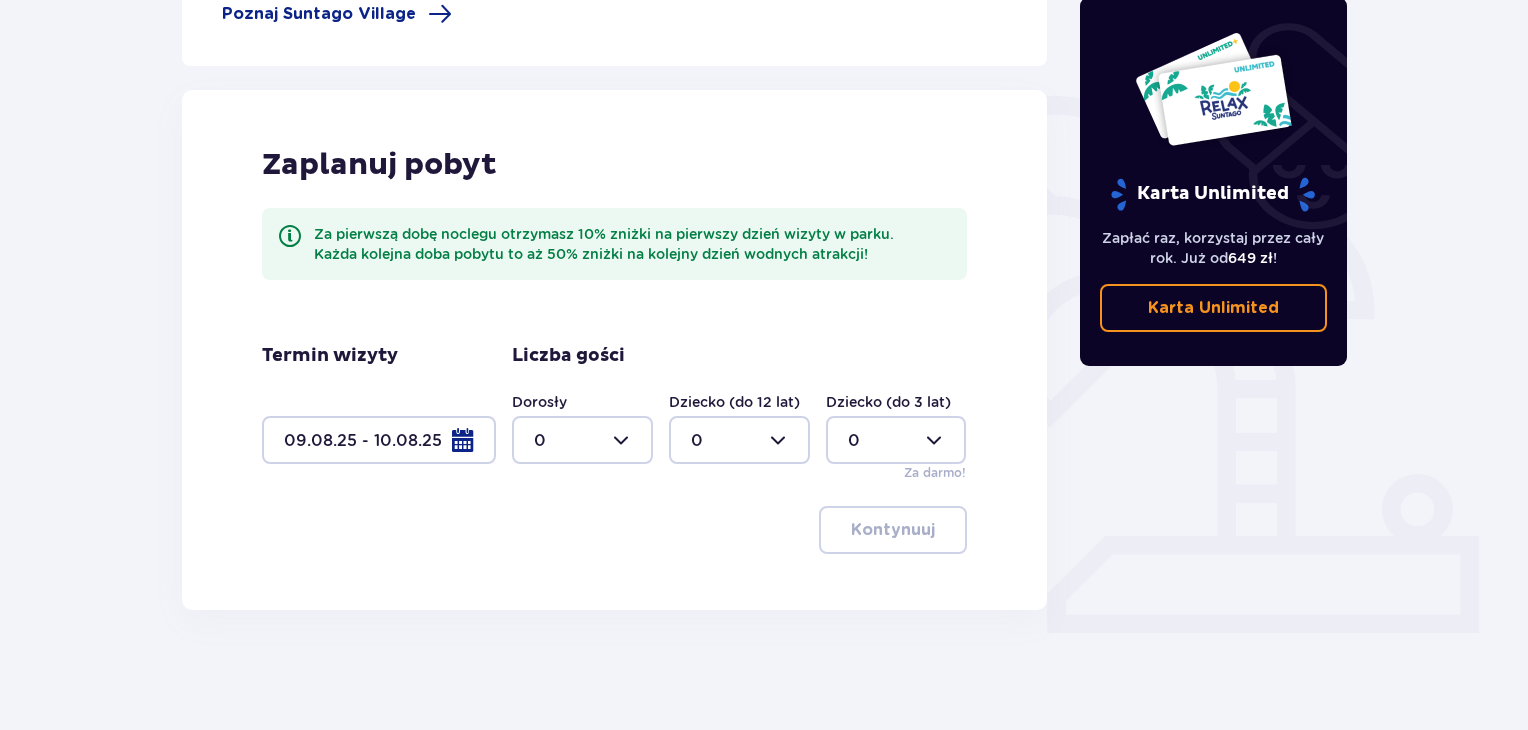 click at bounding box center [379, 440] 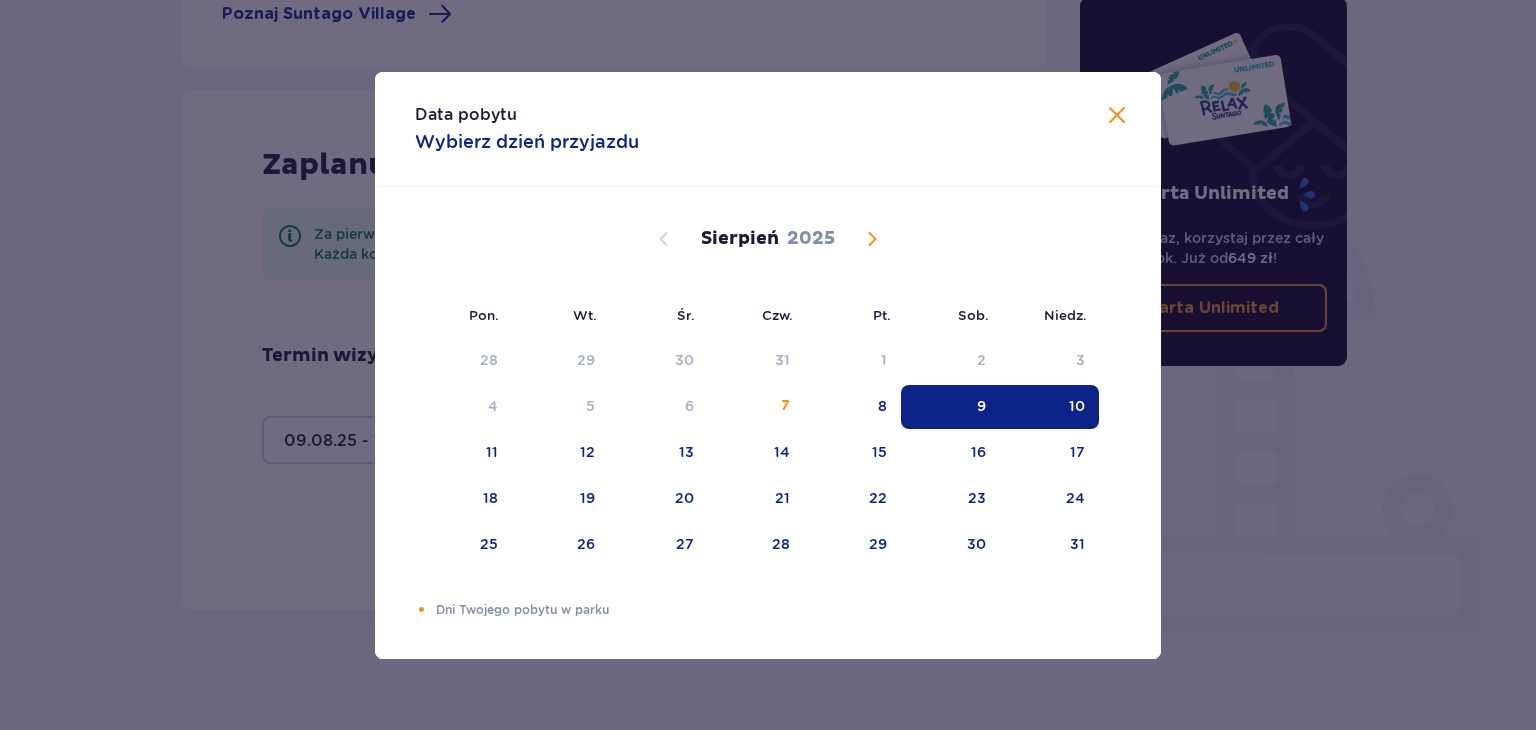 click on "9" at bounding box center (981, 406) 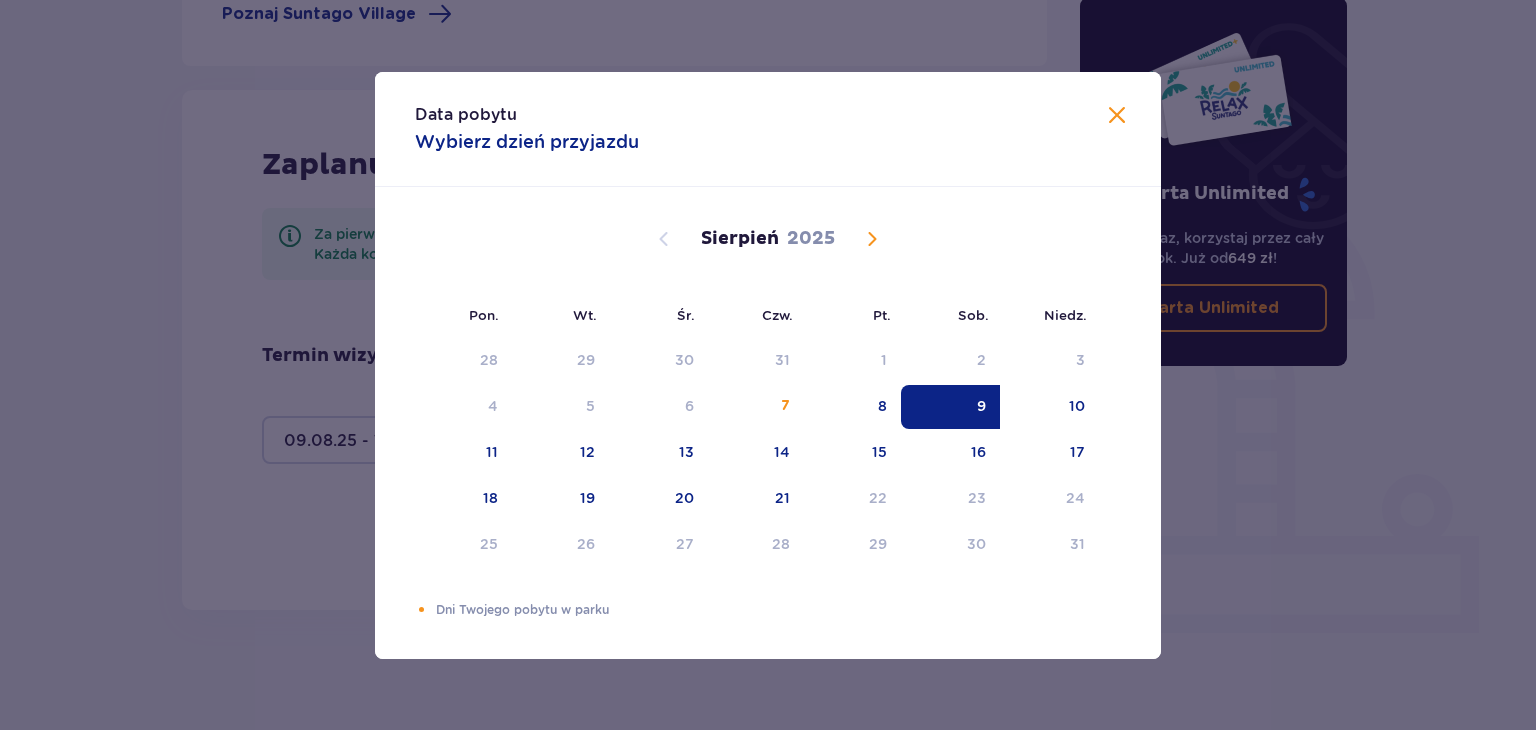 click on "Data pobytu Wybierz dzień przyjazdu" at bounding box center (768, 129) 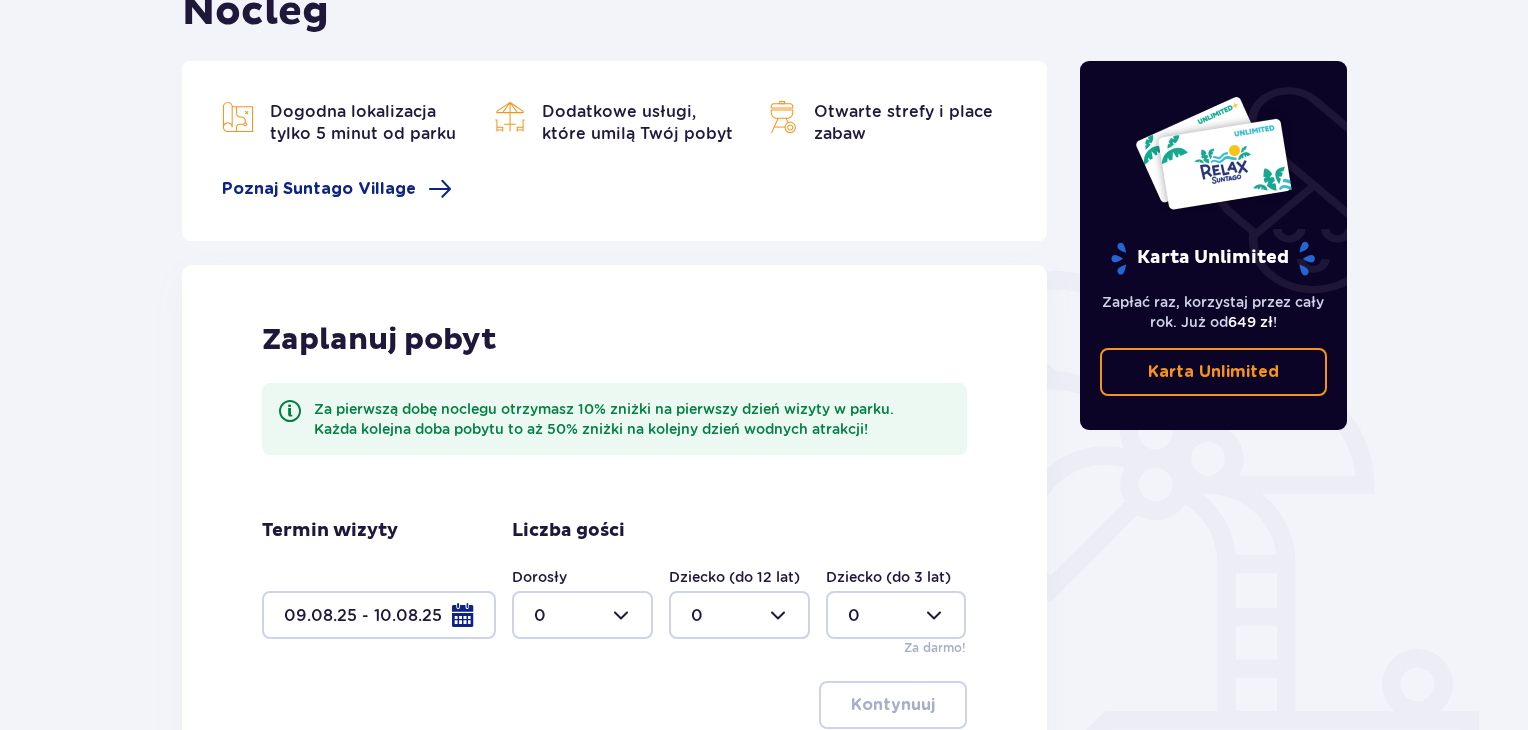 scroll, scrollTop: 0, scrollLeft: 0, axis: both 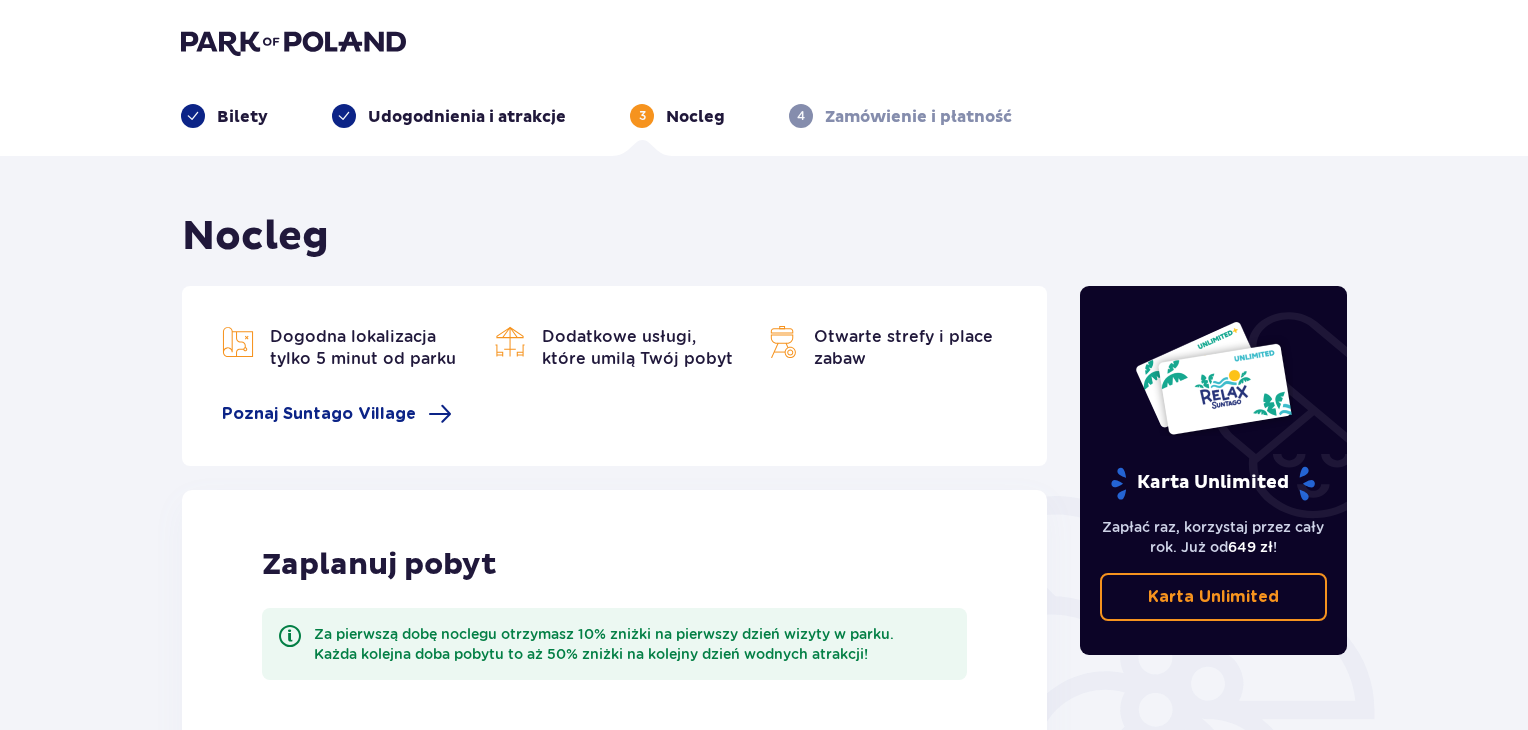 click on "Bilety" at bounding box center [242, 117] 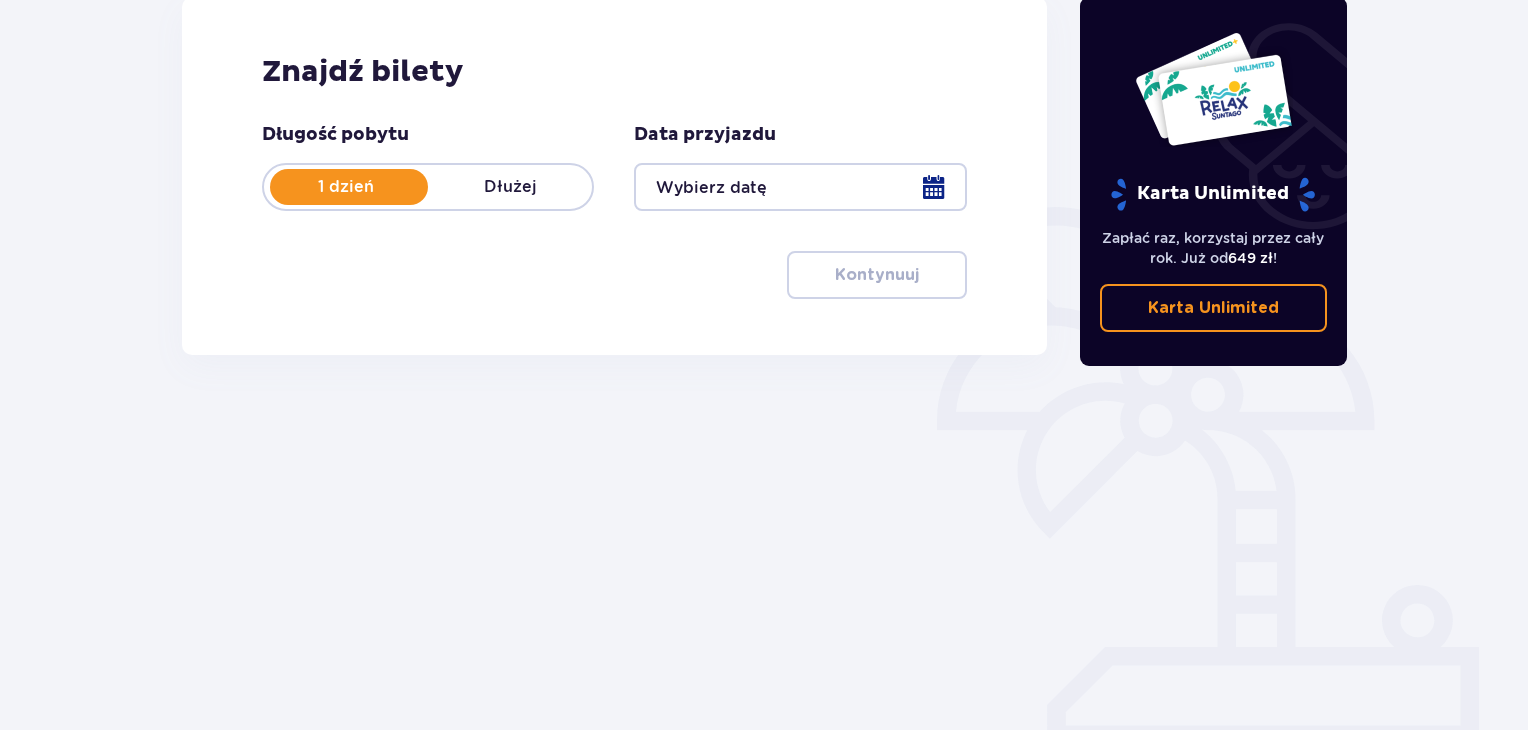 scroll, scrollTop: 189, scrollLeft: 0, axis: vertical 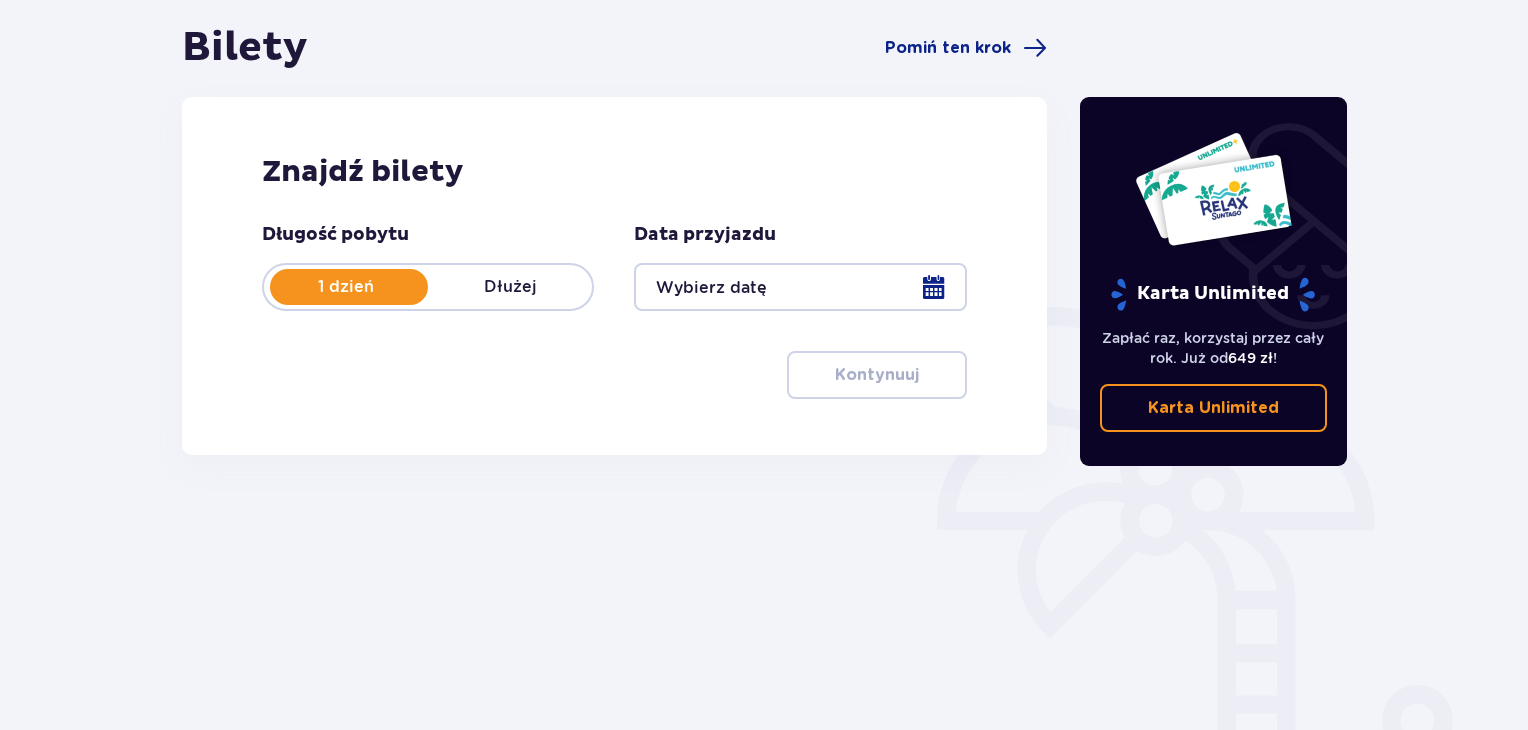 click at bounding box center (800, 287) 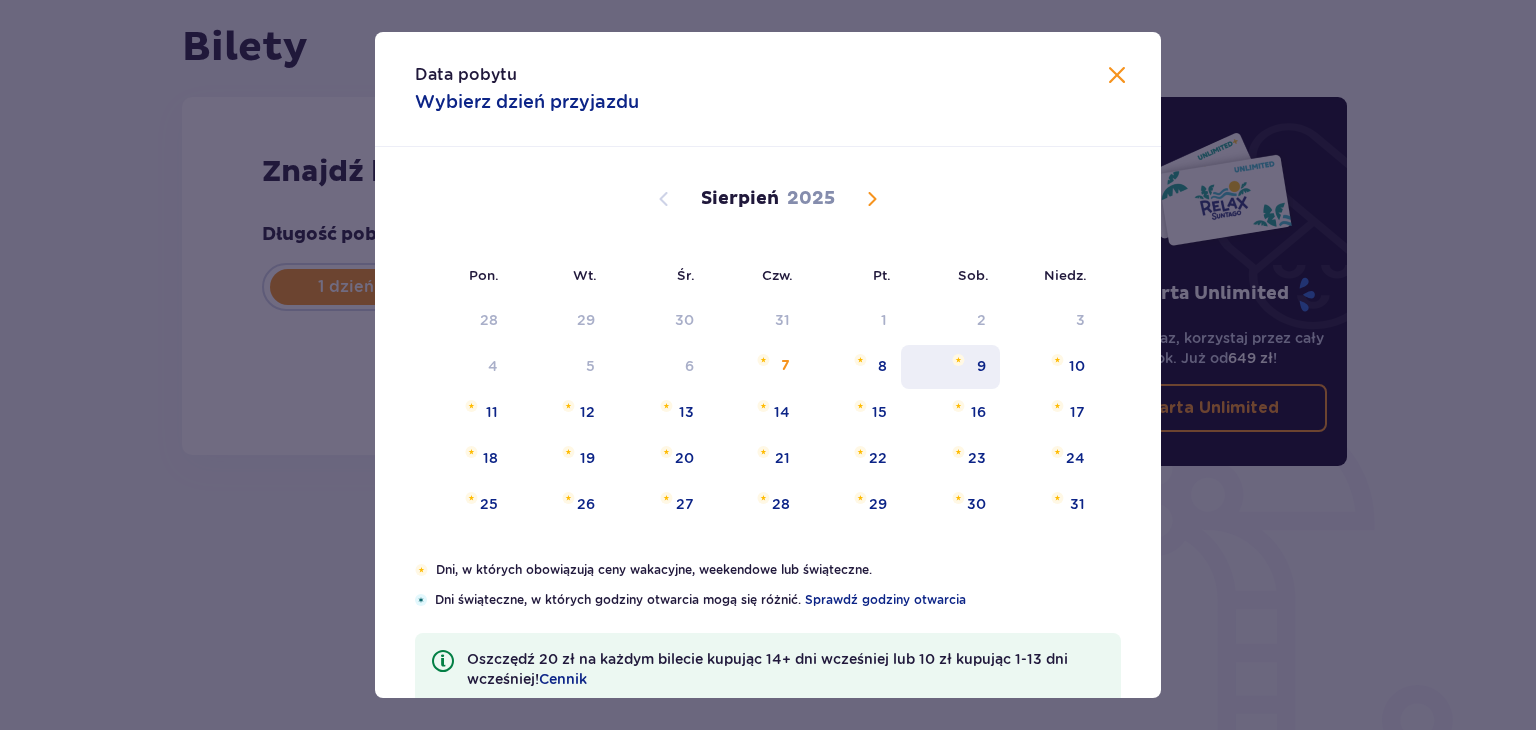 click on "9" at bounding box center [950, 367] 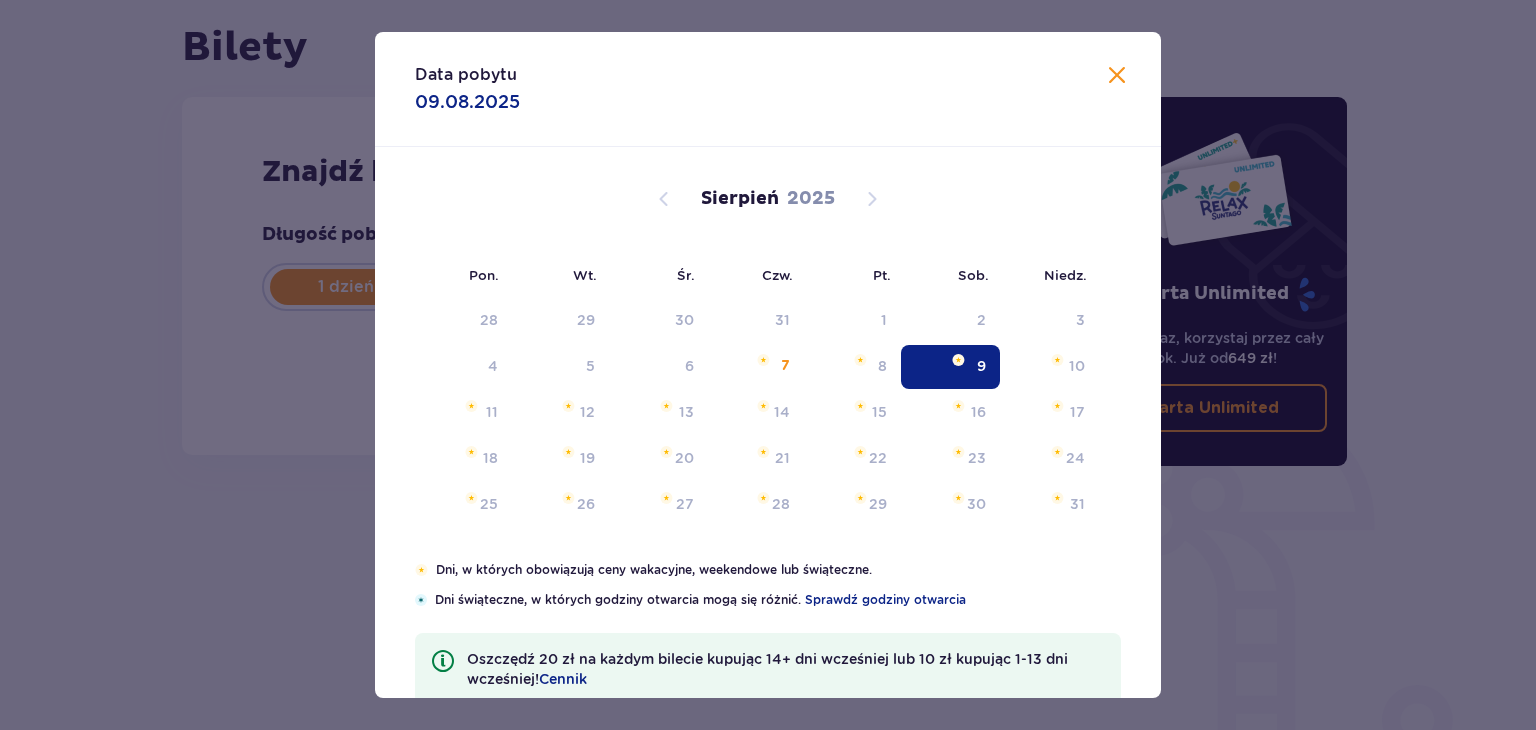 type on "09.08.25" 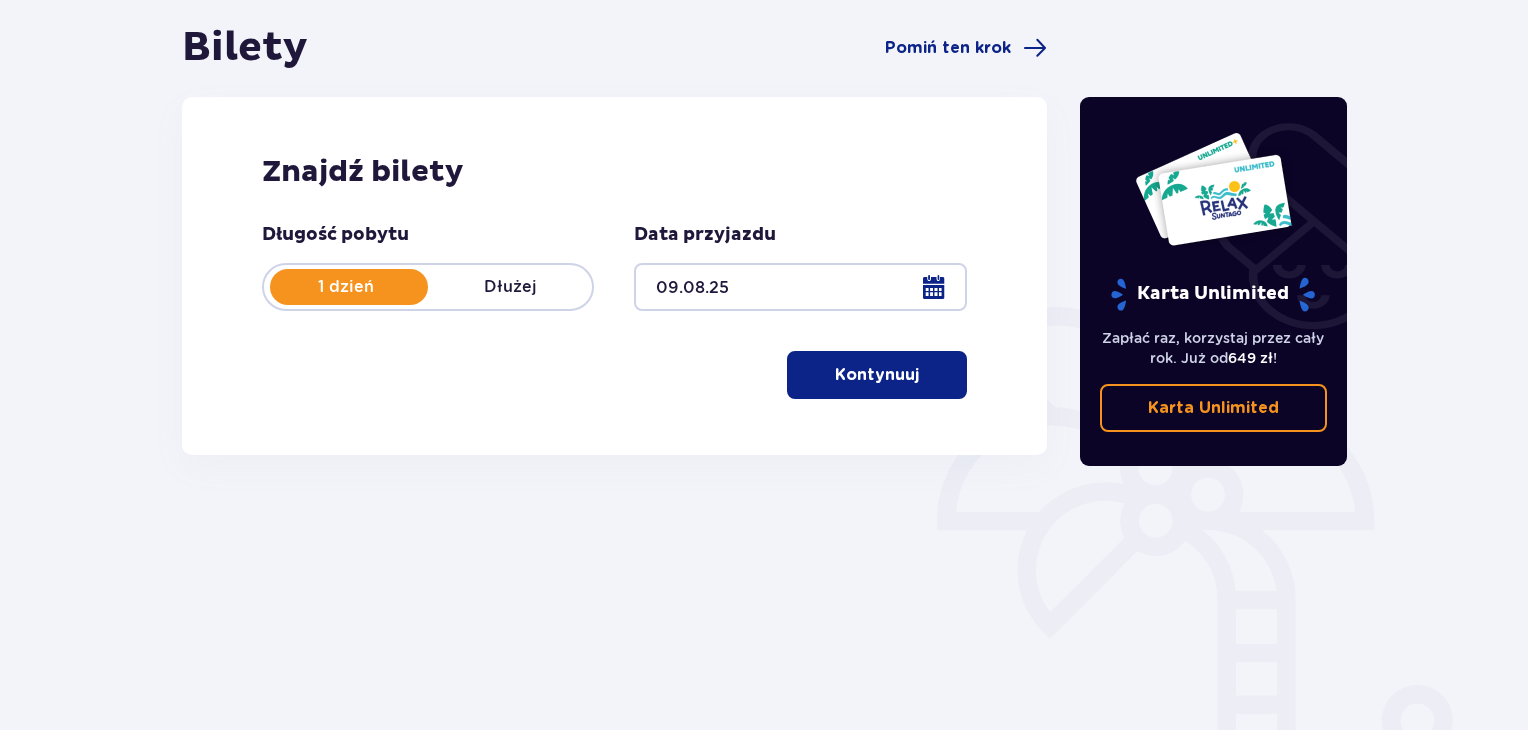 click on "Kontynuuj" at bounding box center (877, 375) 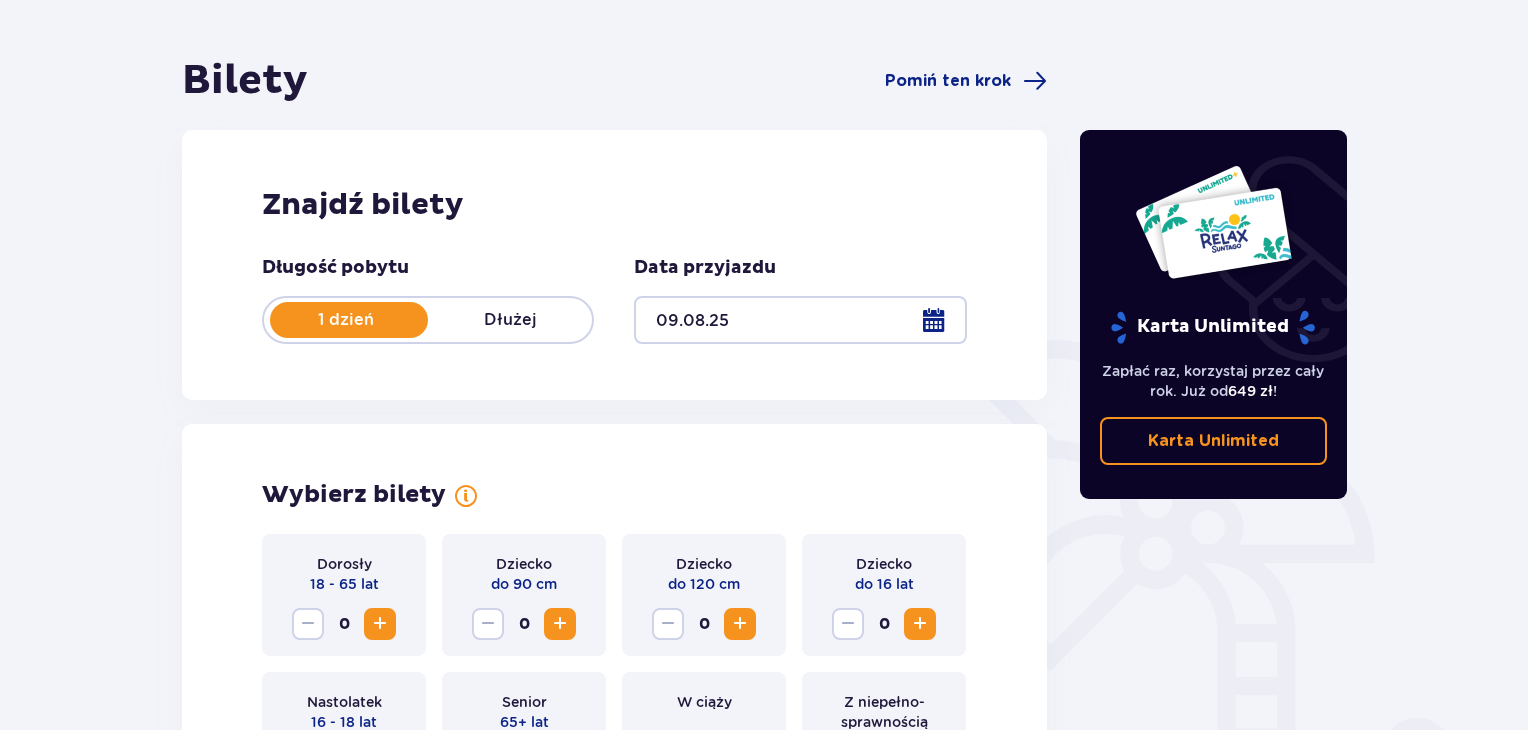 scroll, scrollTop: 0, scrollLeft: 0, axis: both 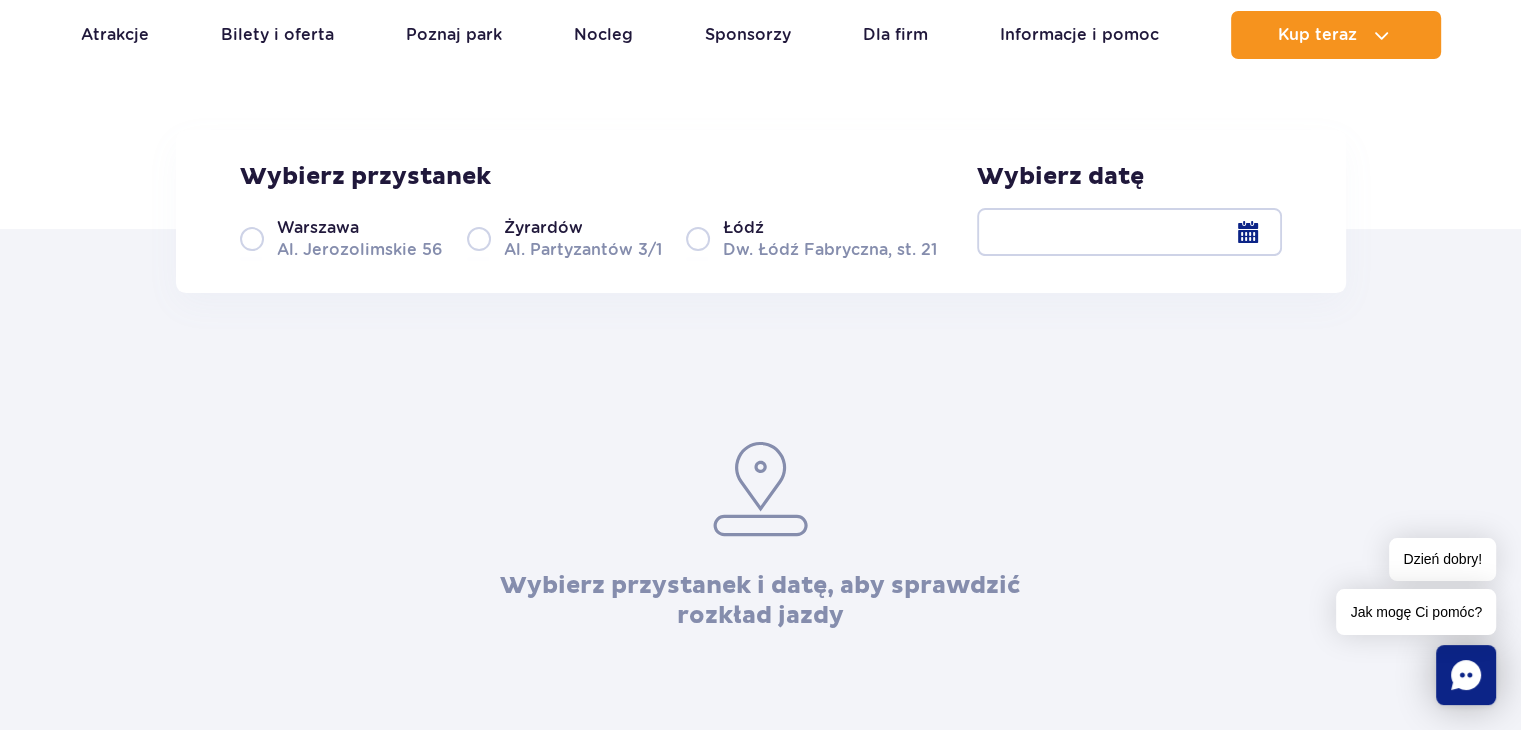 click on "Żyrardów Al. Partyzantów 3/1" at bounding box center (564, 238) 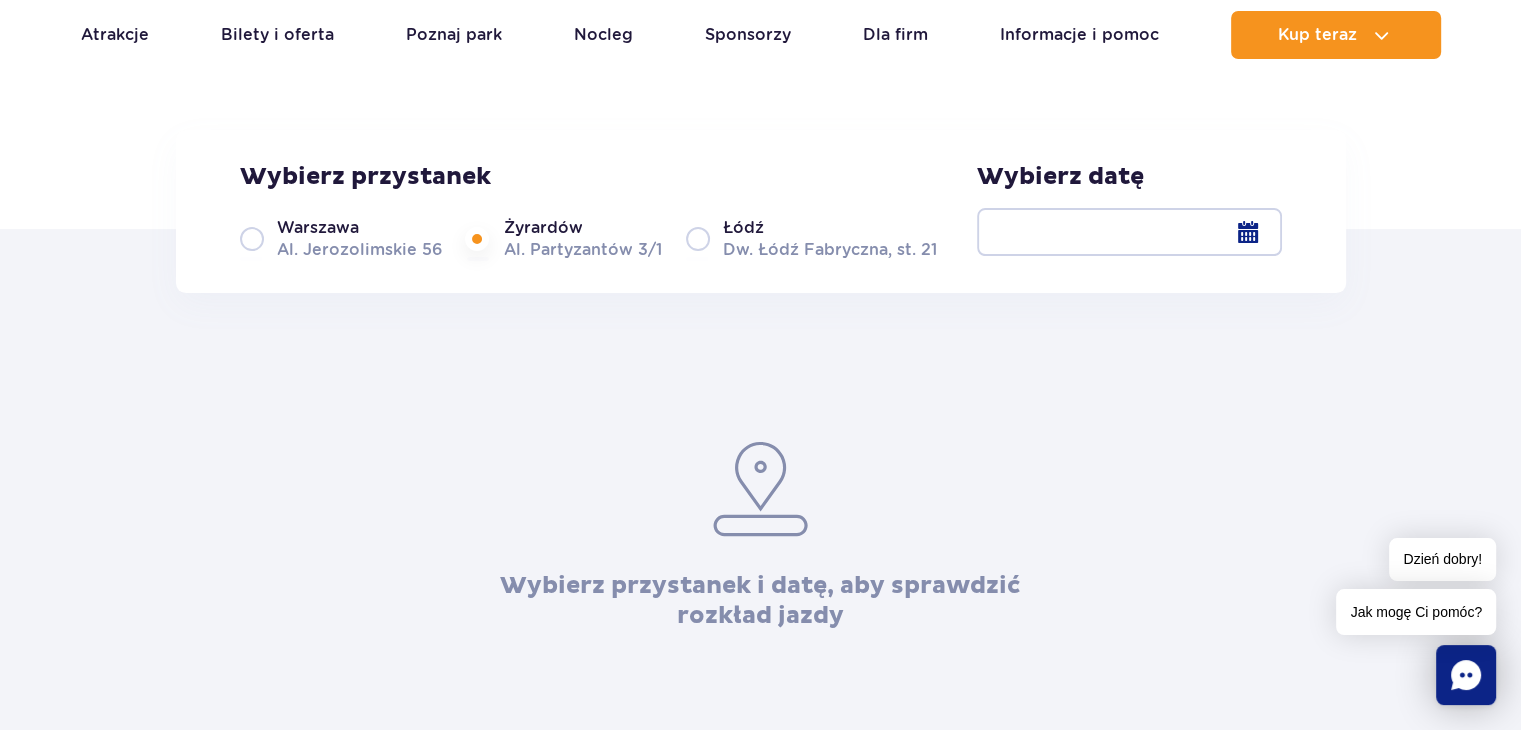 click at bounding box center (1129, 232) 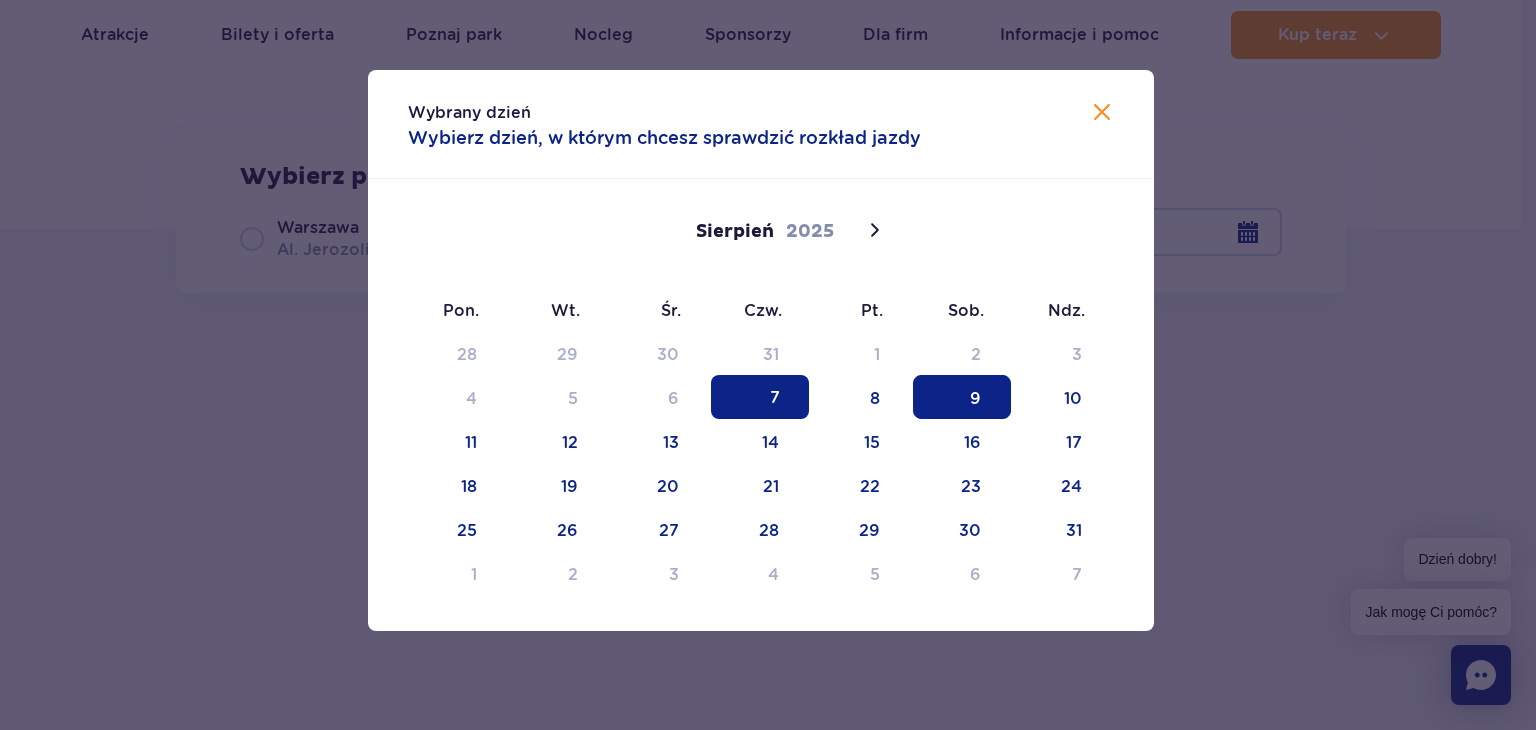 click on "9" at bounding box center [962, 397] 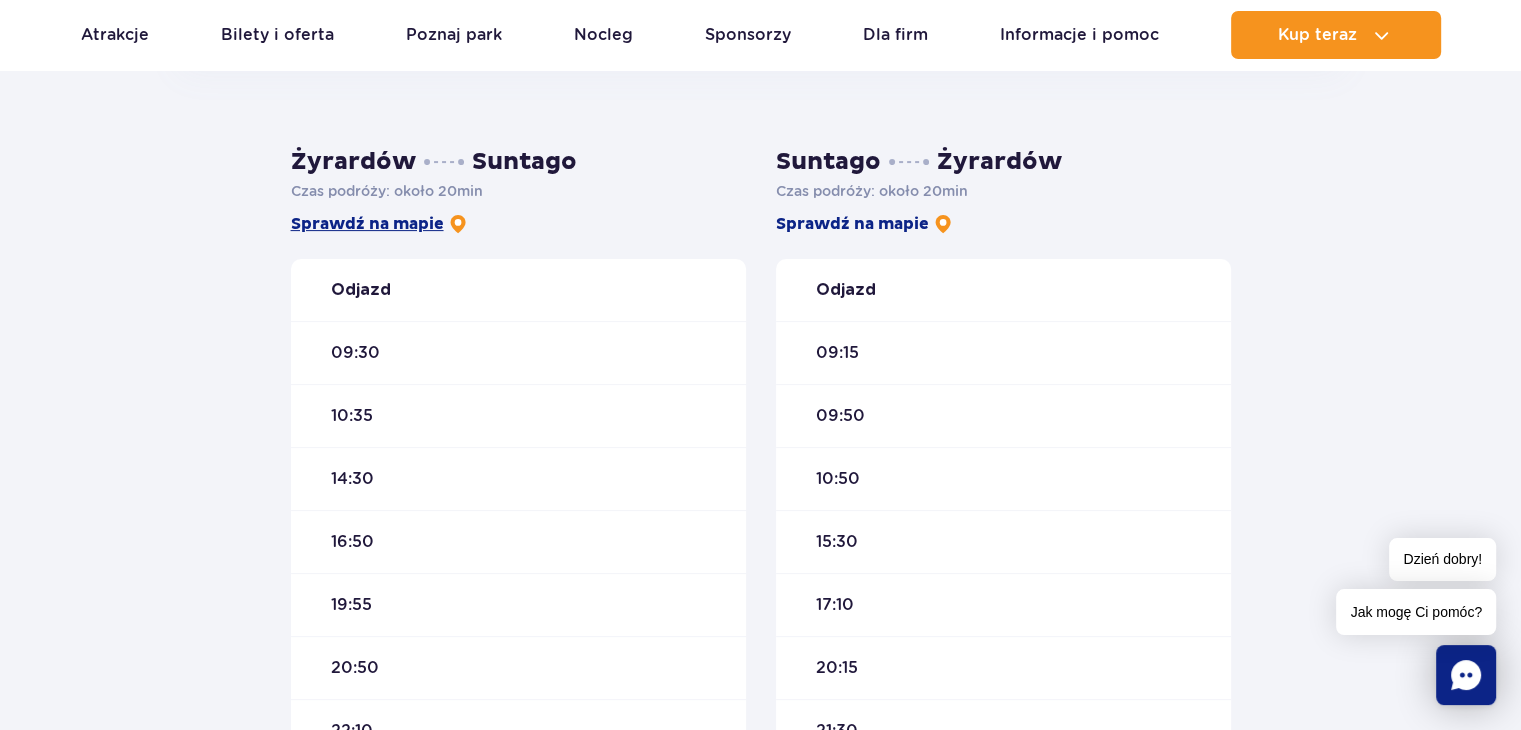 scroll, scrollTop: 500, scrollLeft: 0, axis: vertical 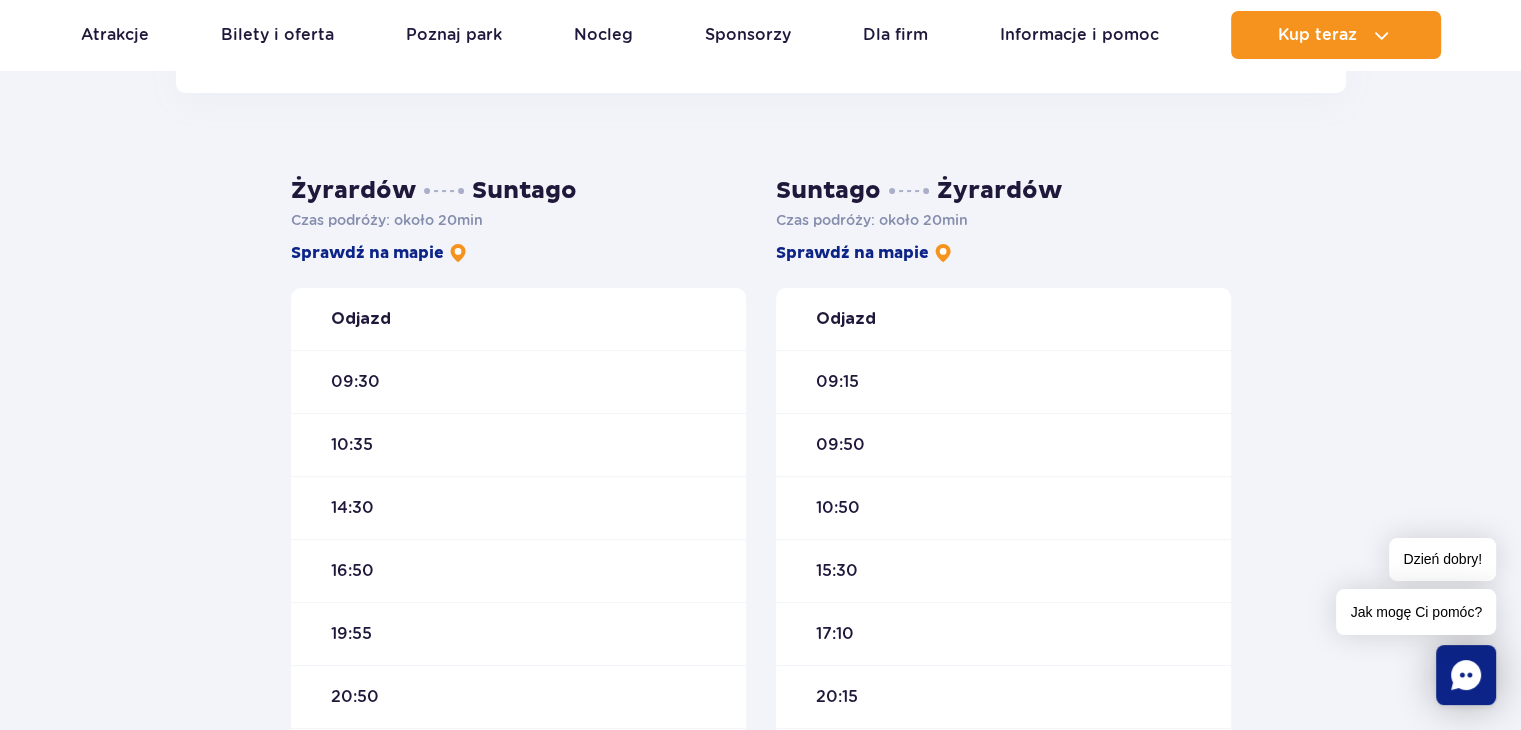 click on "09:30" at bounding box center [355, 382] 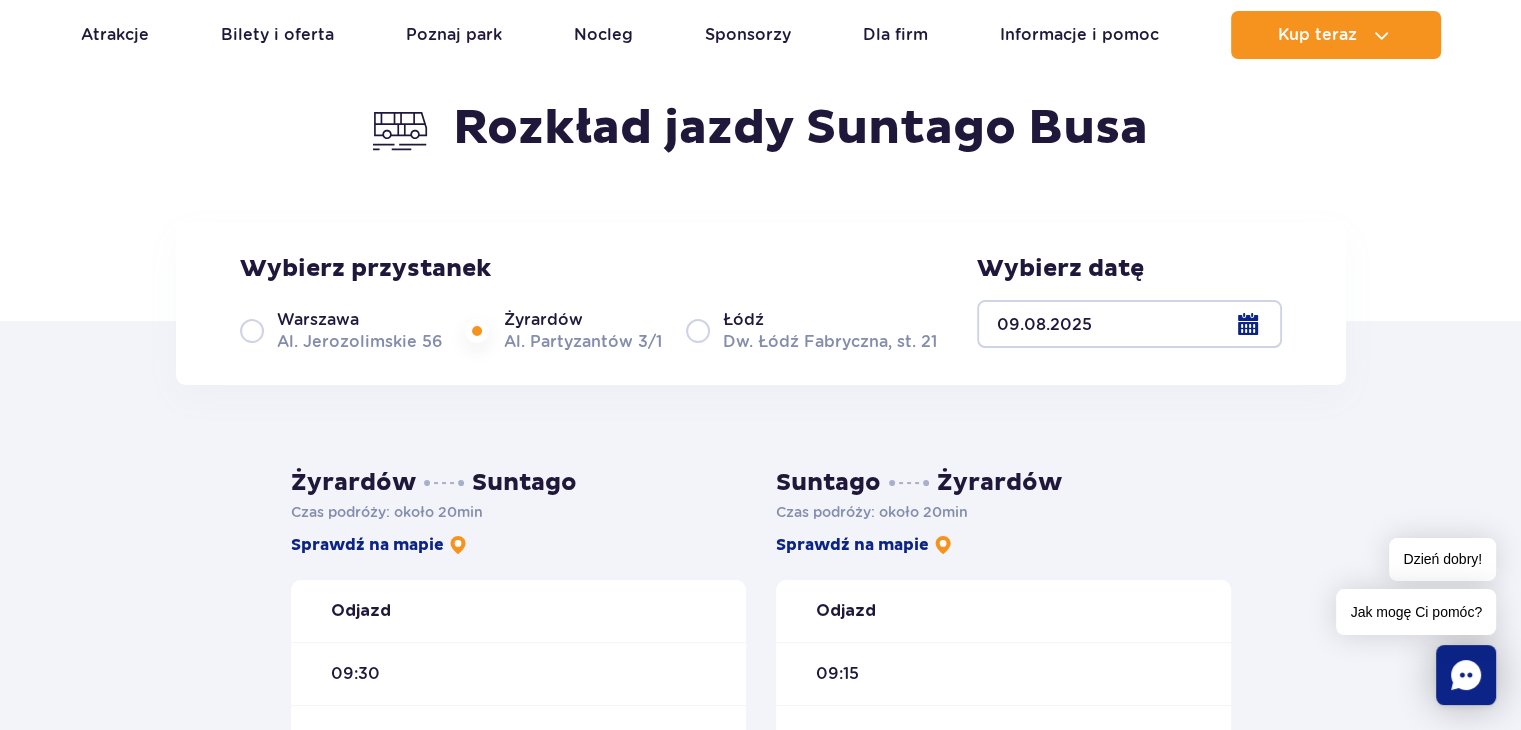 scroll, scrollTop: 200, scrollLeft: 0, axis: vertical 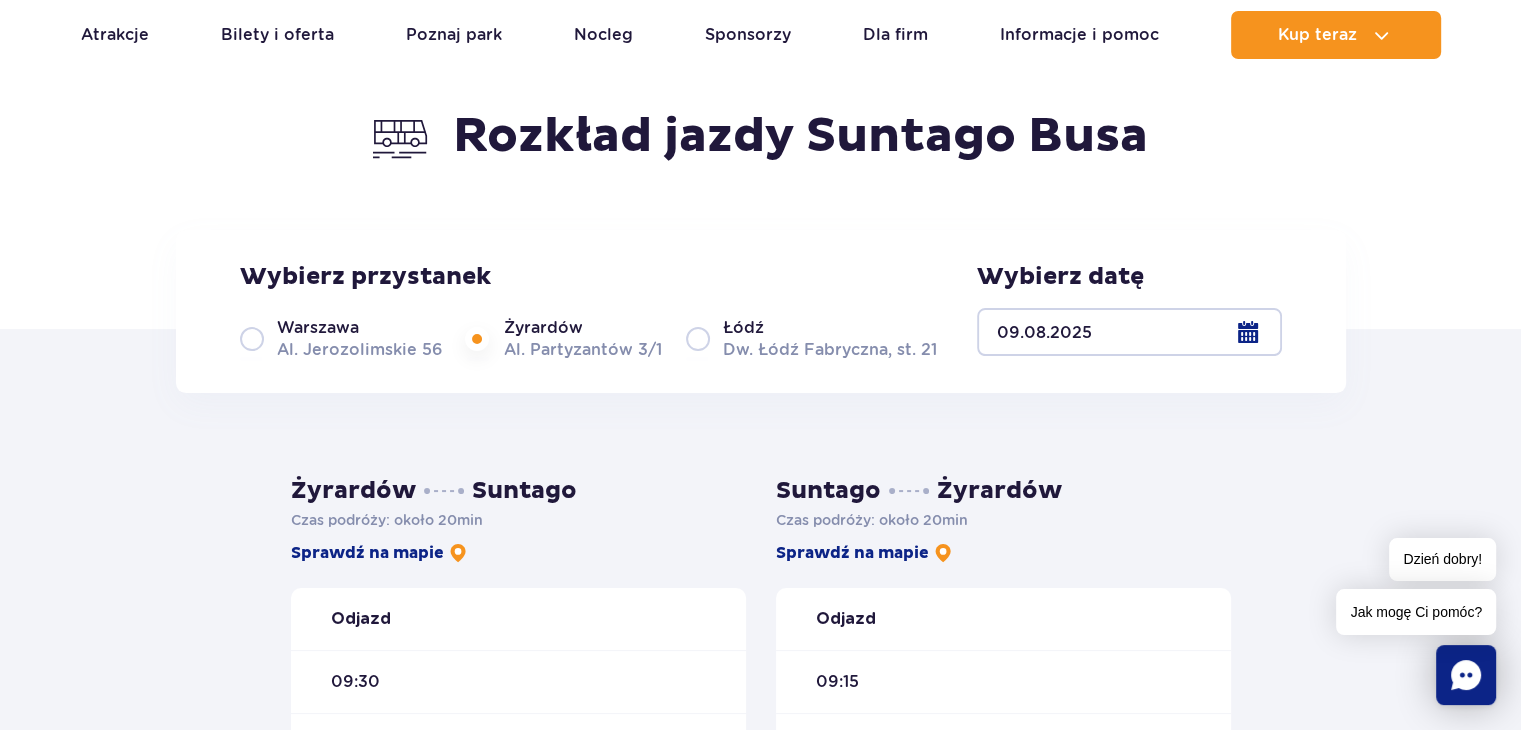click on "Łódź Dw. Łódź Fabryczna, st. 21" at bounding box center (811, 338) 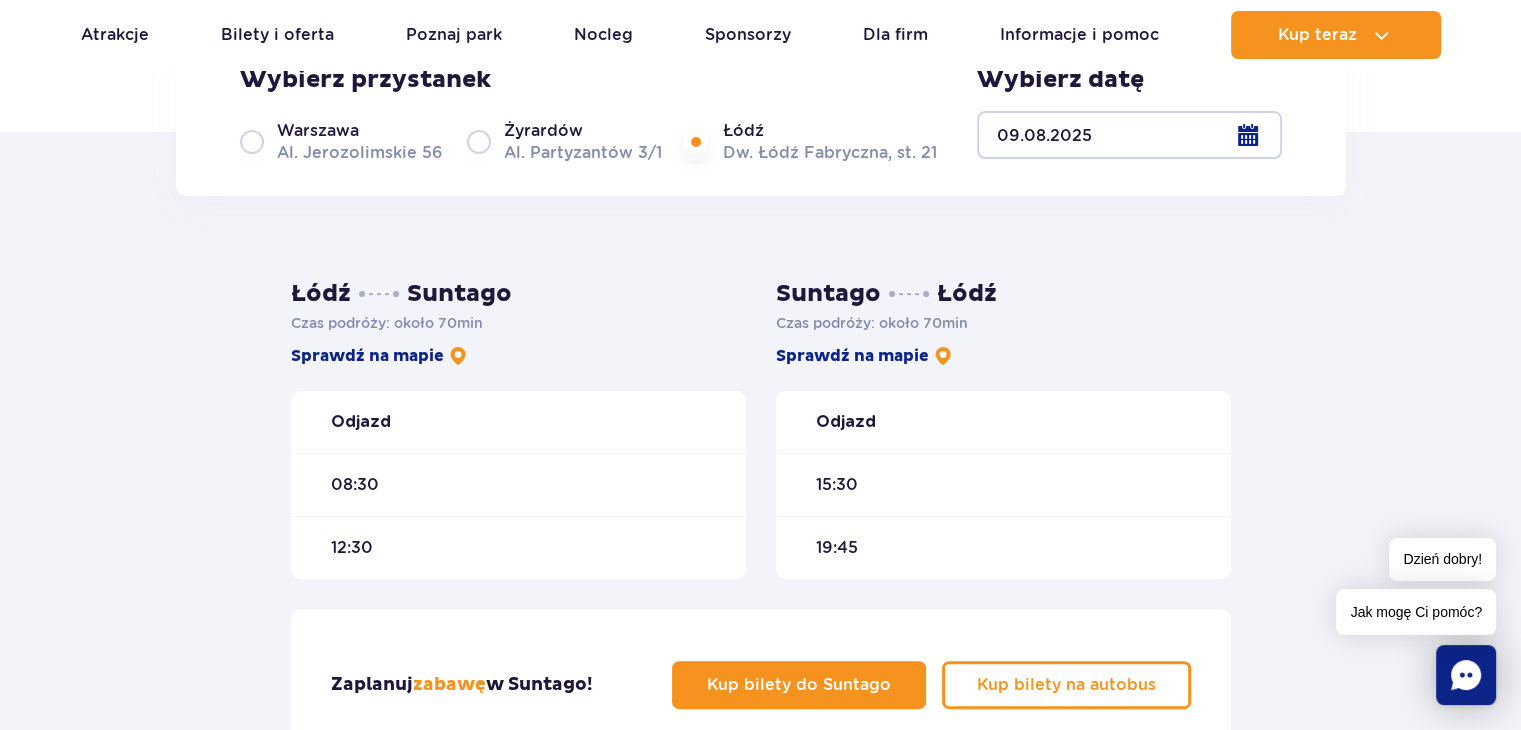 scroll, scrollTop: 400, scrollLeft: 0, axis: vertical 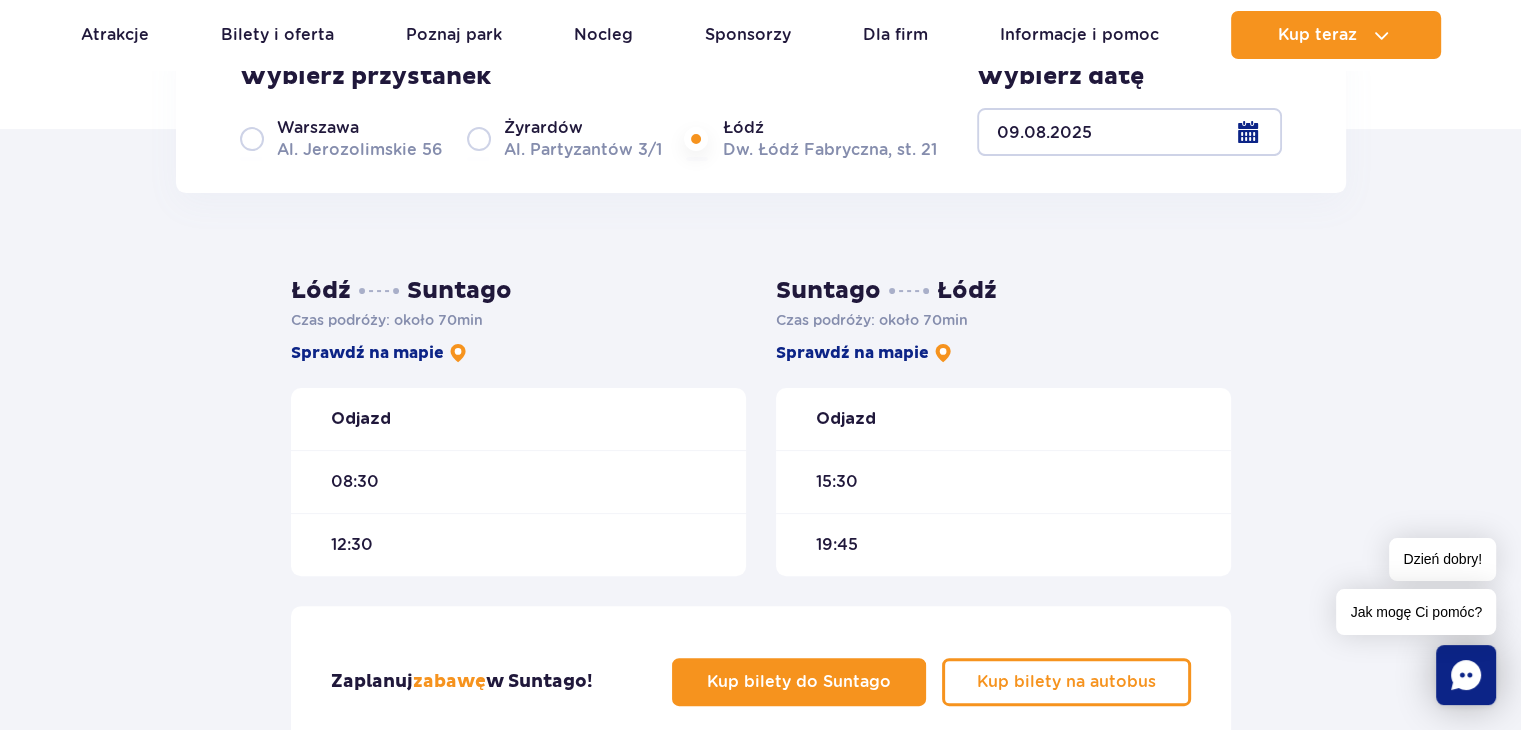 click on "[CITY] [STREET] [NUMBER]" at bounding box center (341, 138) 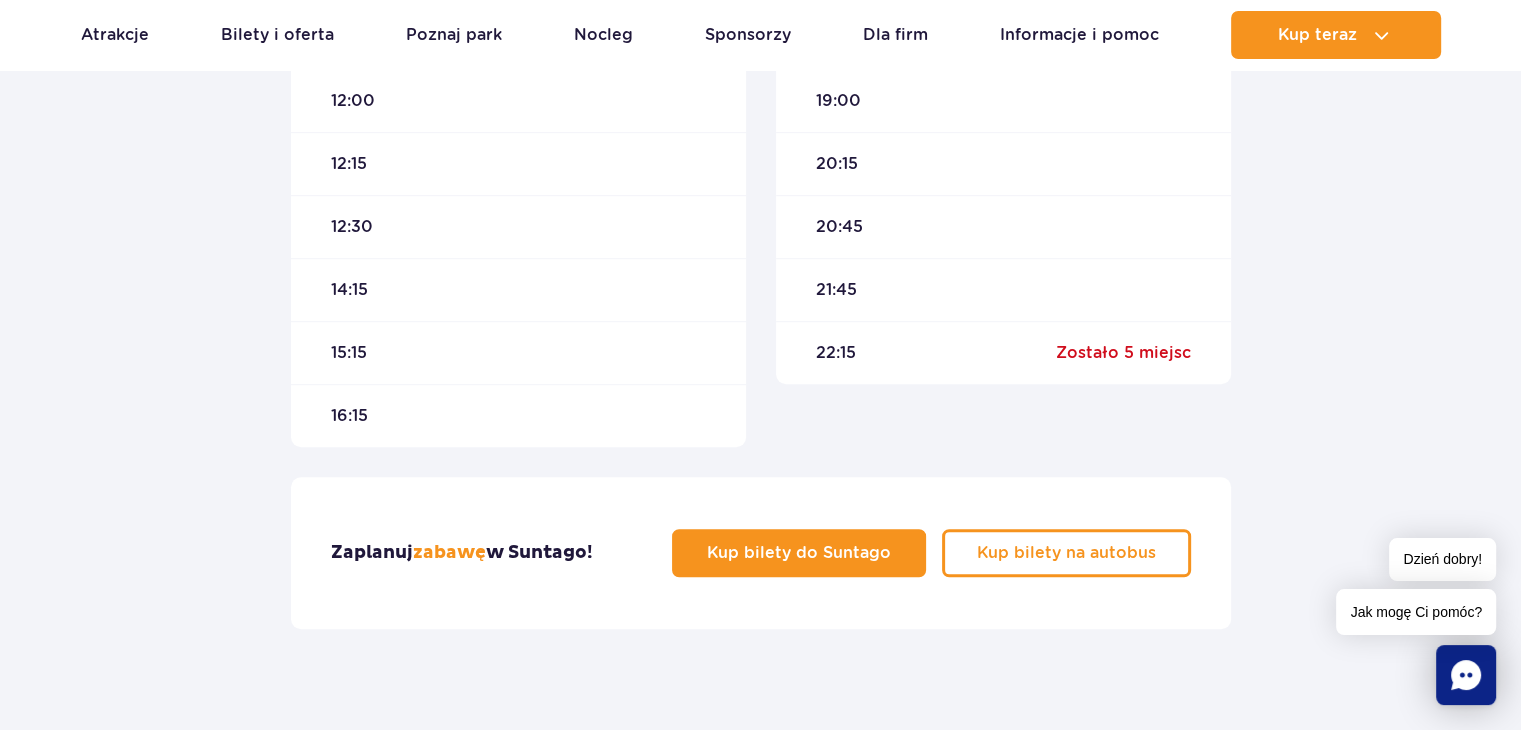 scroll, scrollTop: 1100, scrollLeft: 0, axis: vertical 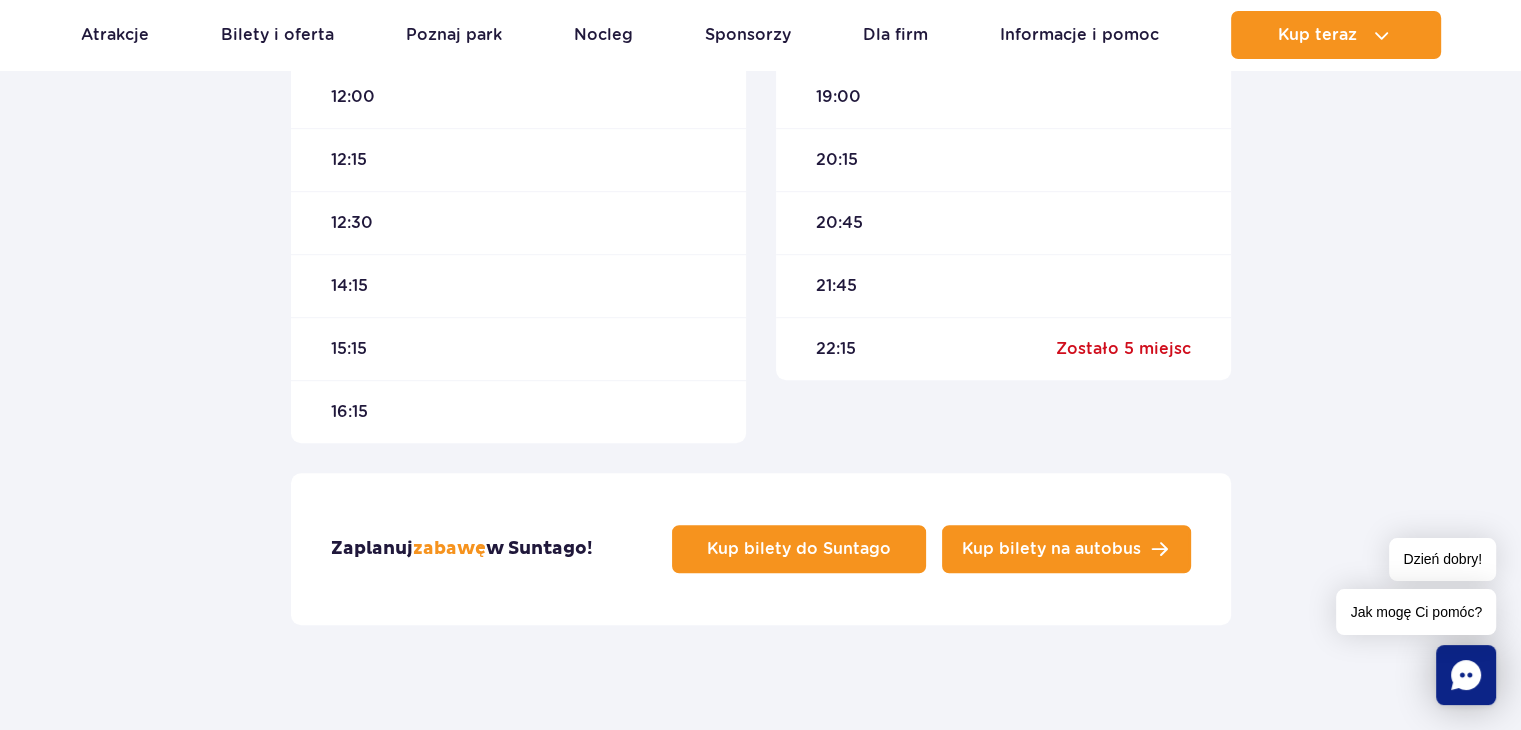 click on "Kup bilety na autobus" at bounding box center (1051, 549) 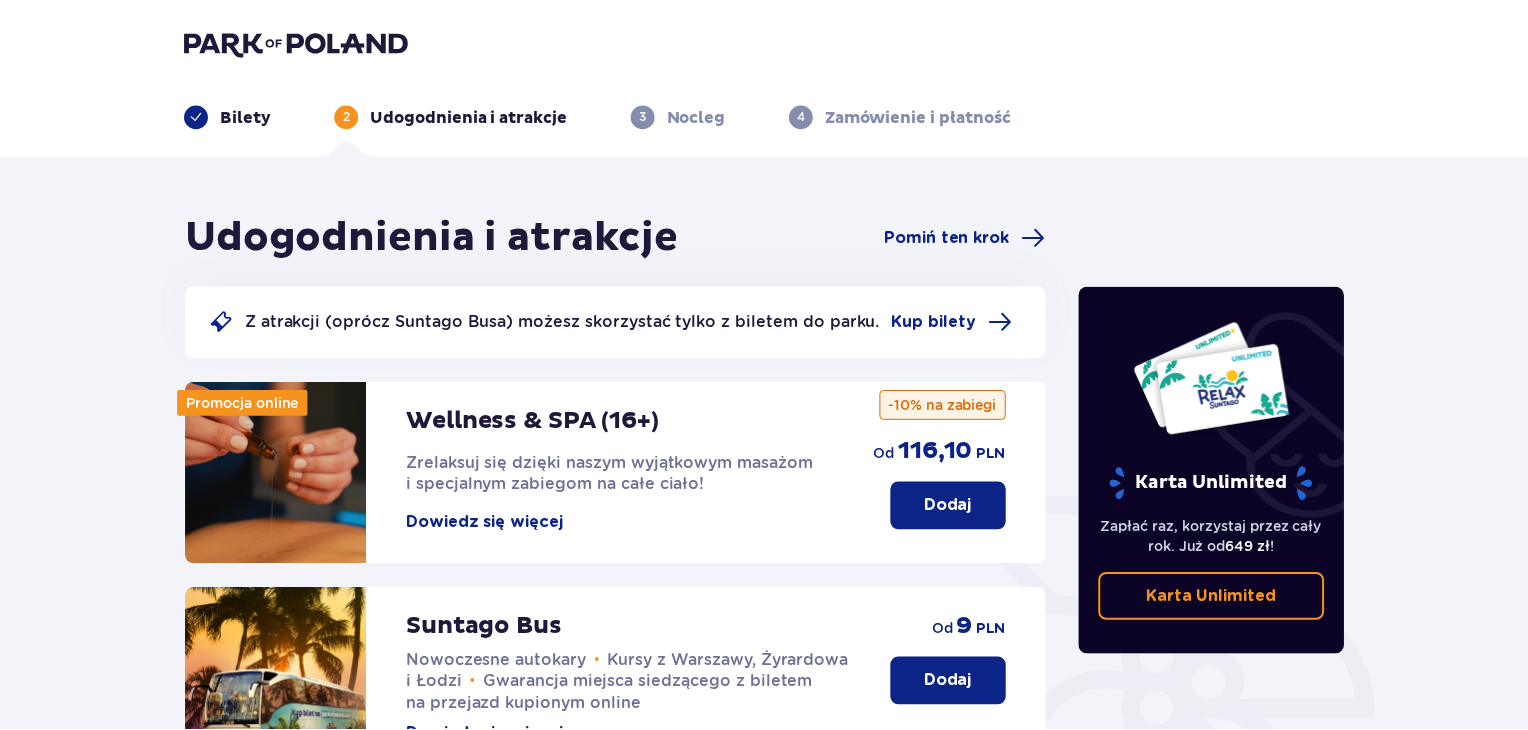 scroll, scrollTop: 0, scrollLeft: 0, axis: both 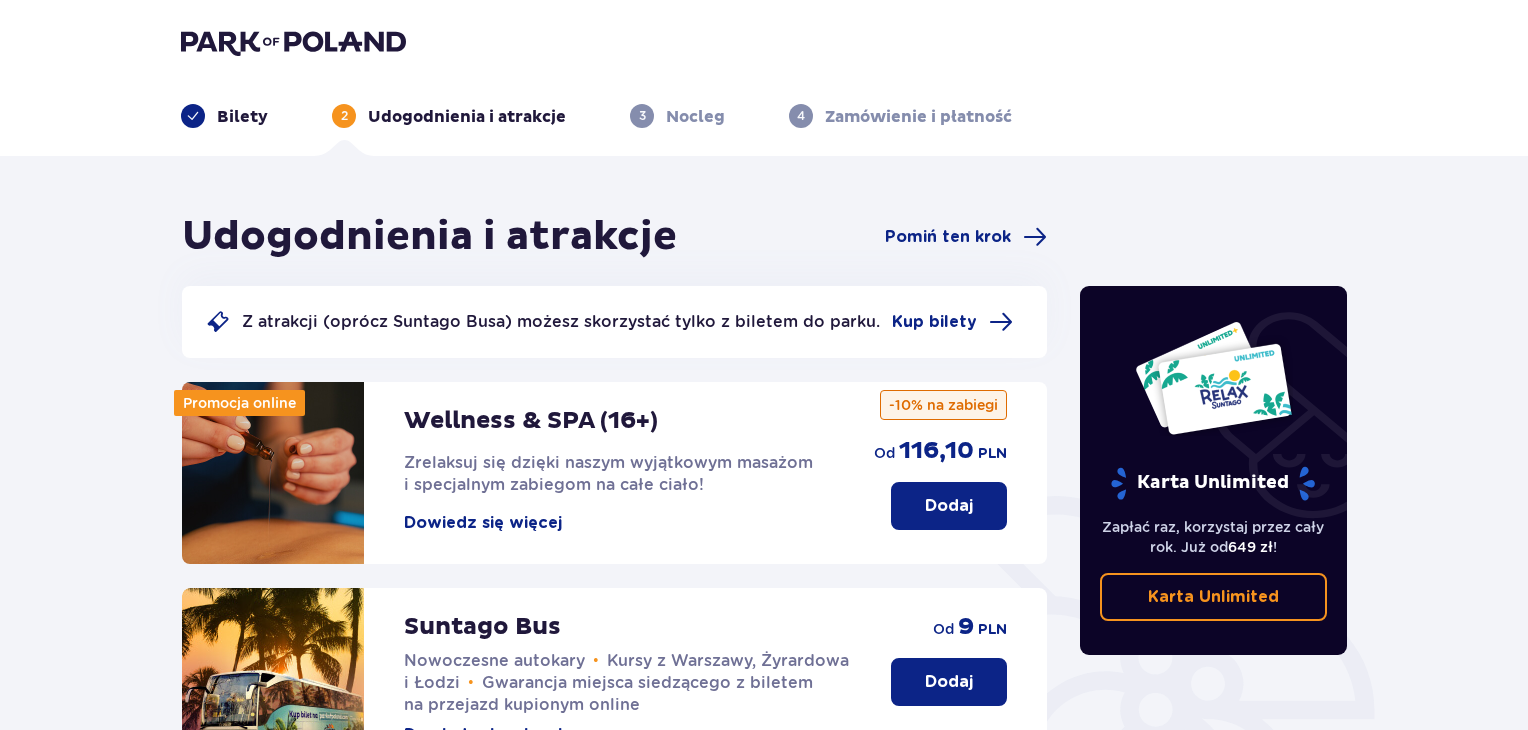 click on "Pomiń ten krok" at bounding box center [966, 237] 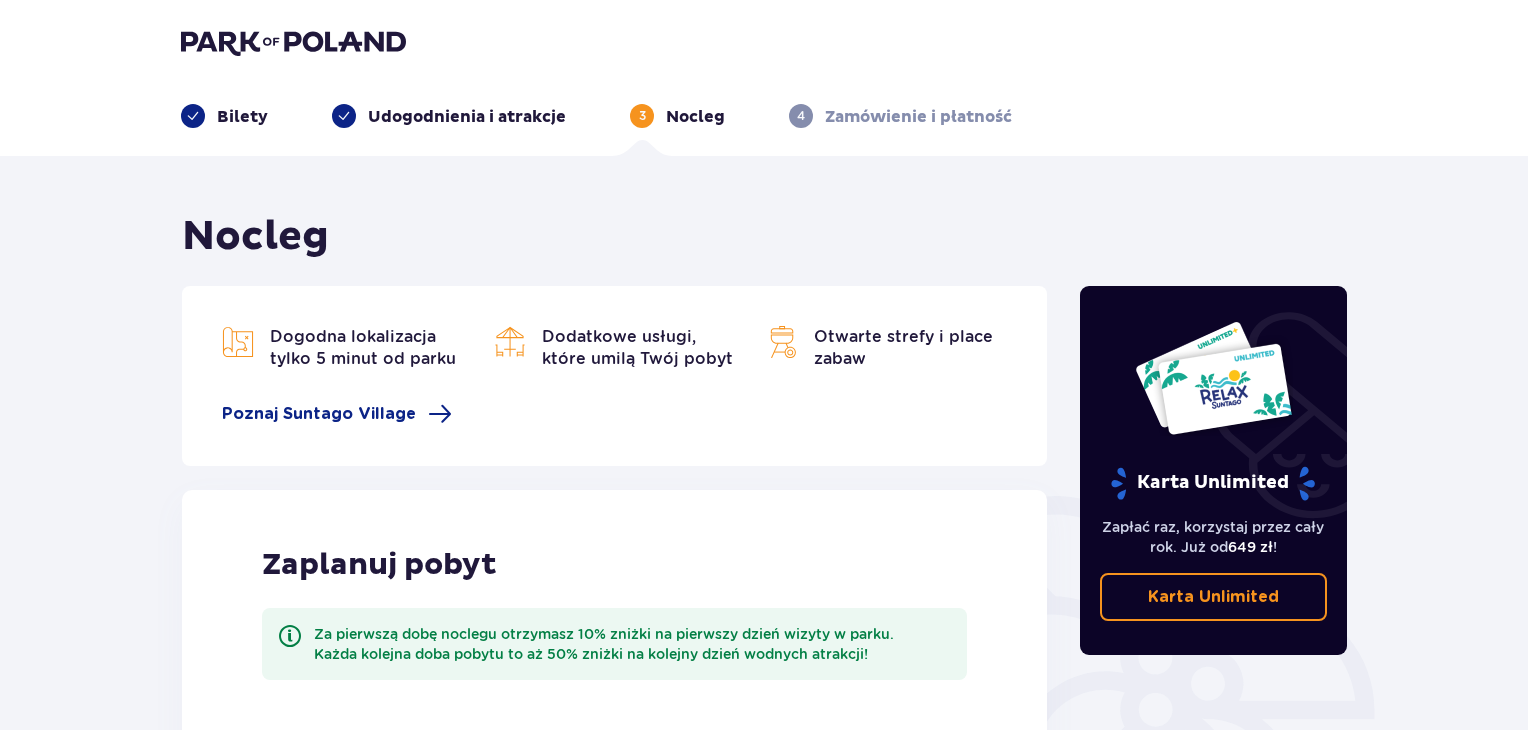 click on "Nocleg" at bounding box center [614, 237] 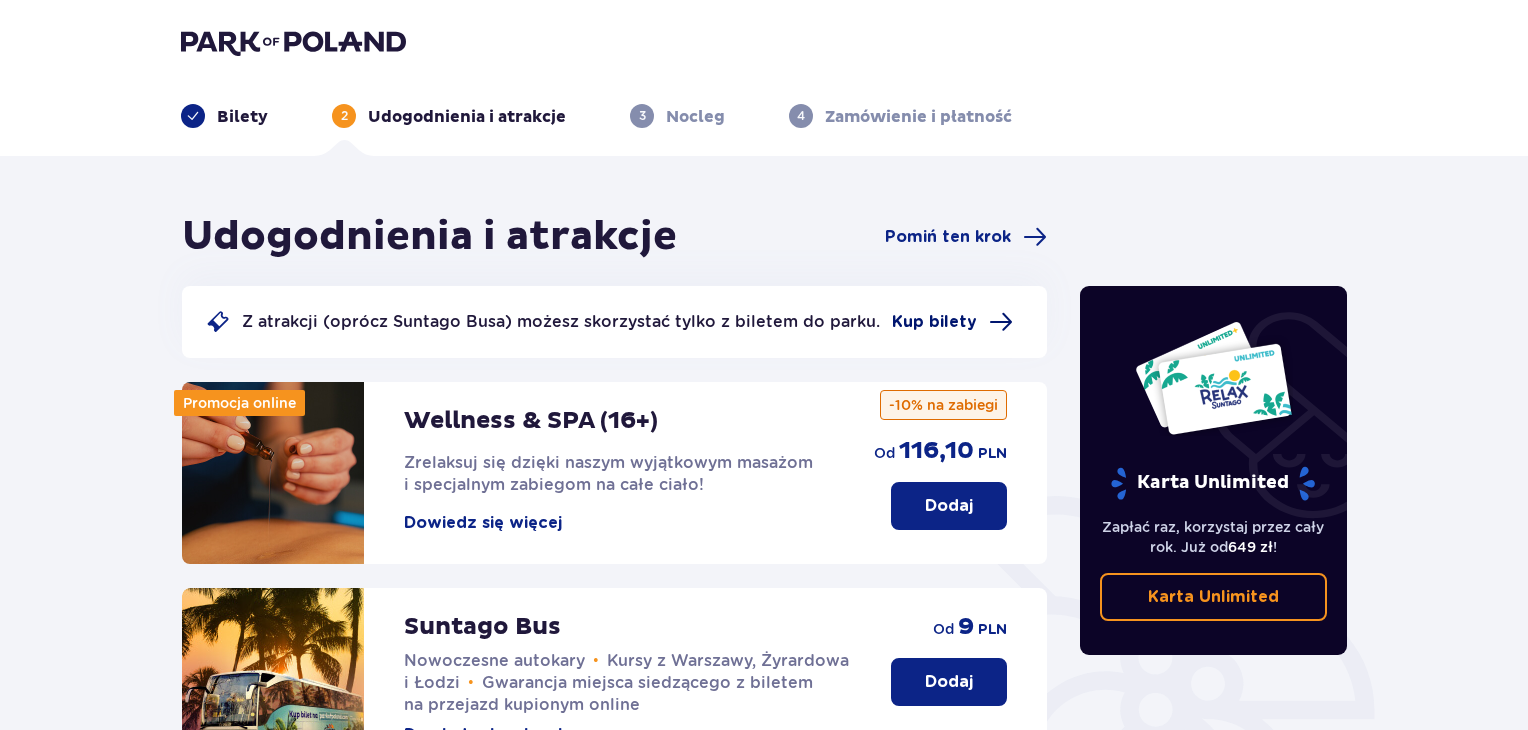 click on "Kup bilety" at bounding box center (934, 322) 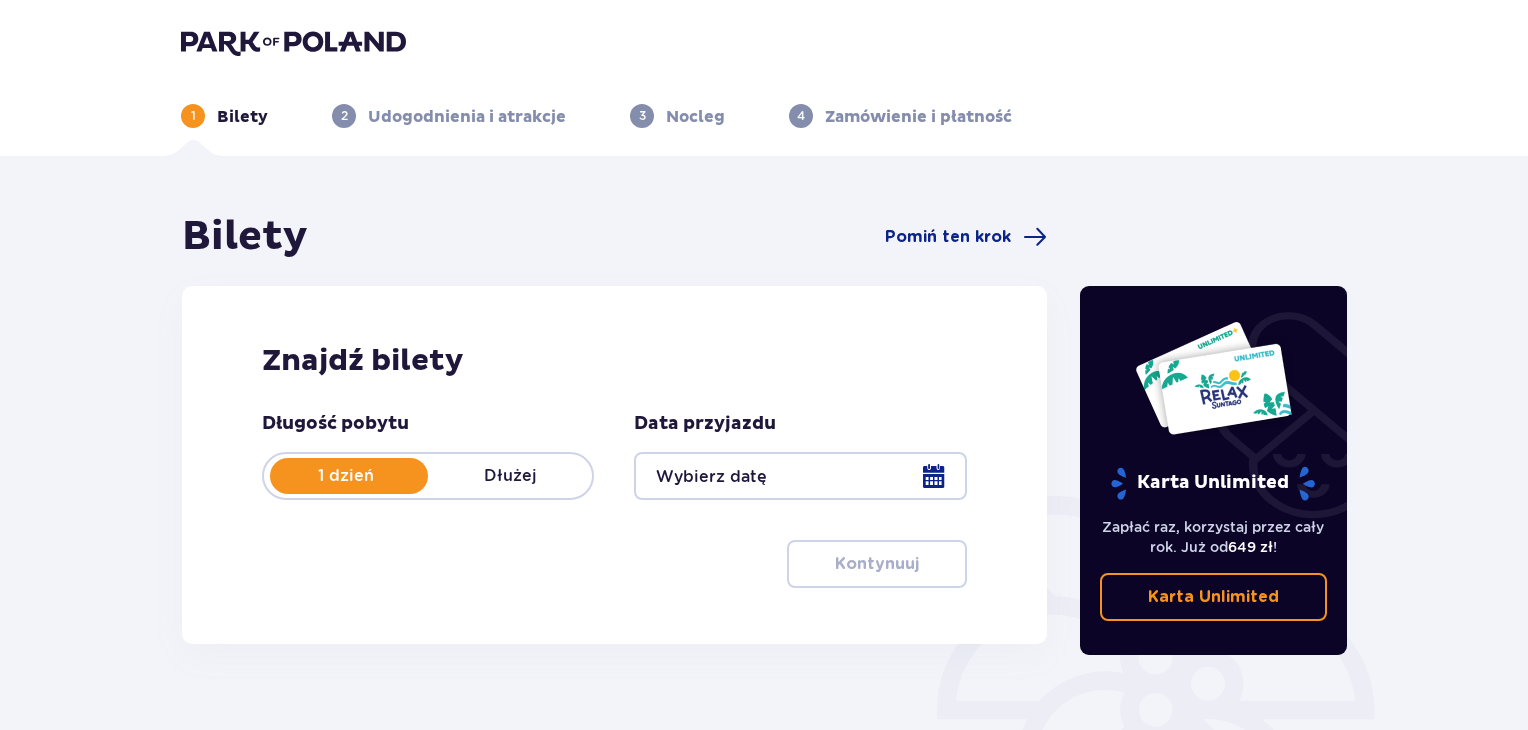 click at bounding box center [800, 476] 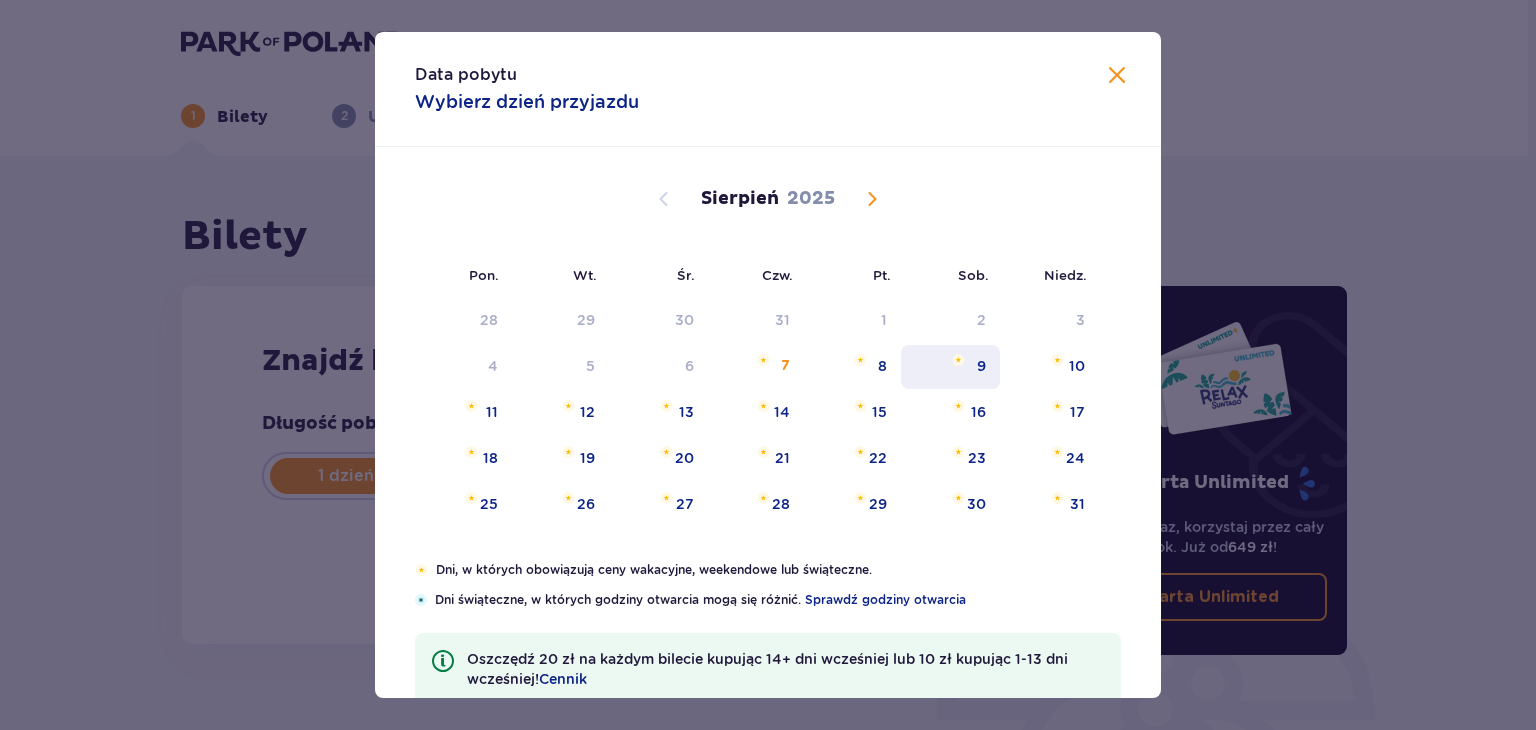 click on "9" at bounding box center (981, 366) 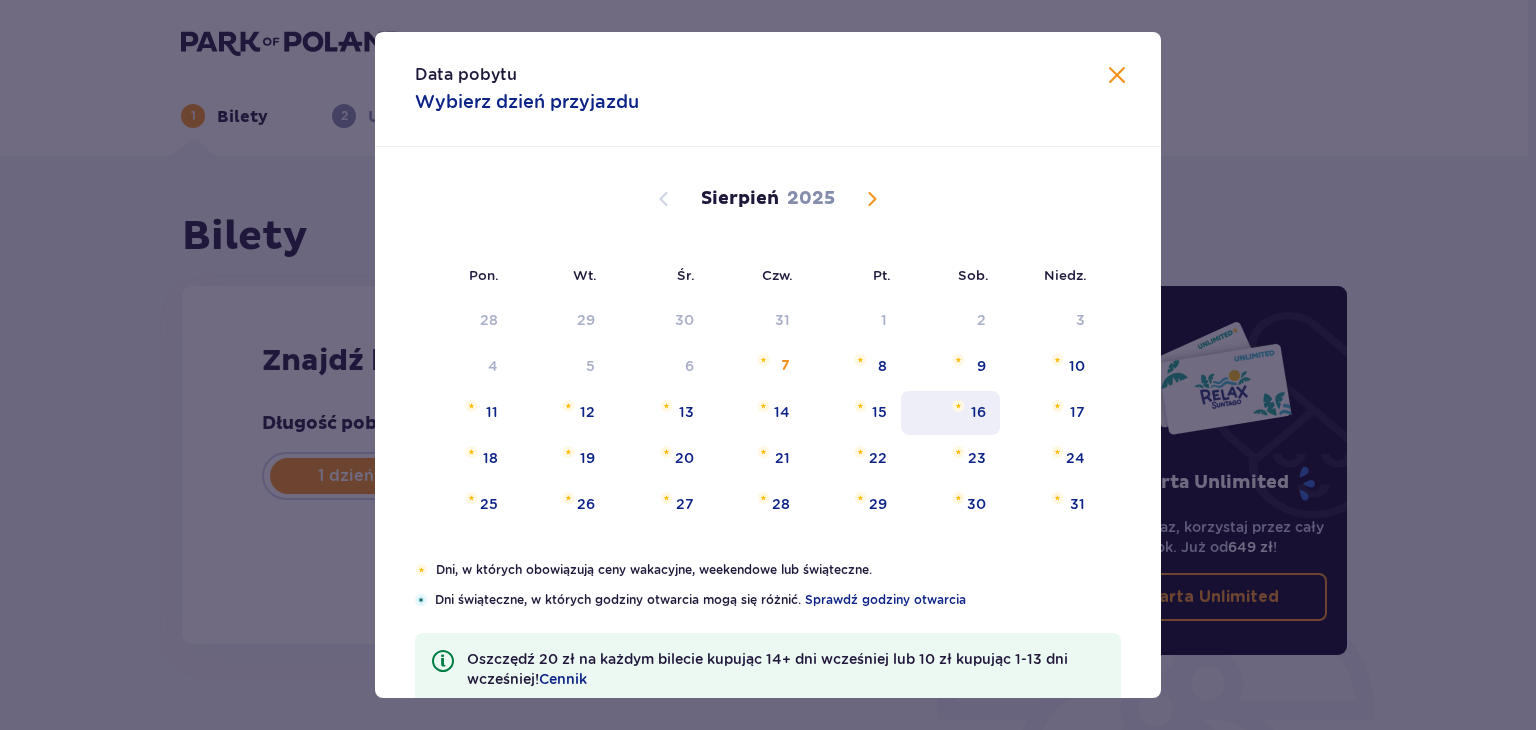 type on "09.08.25" 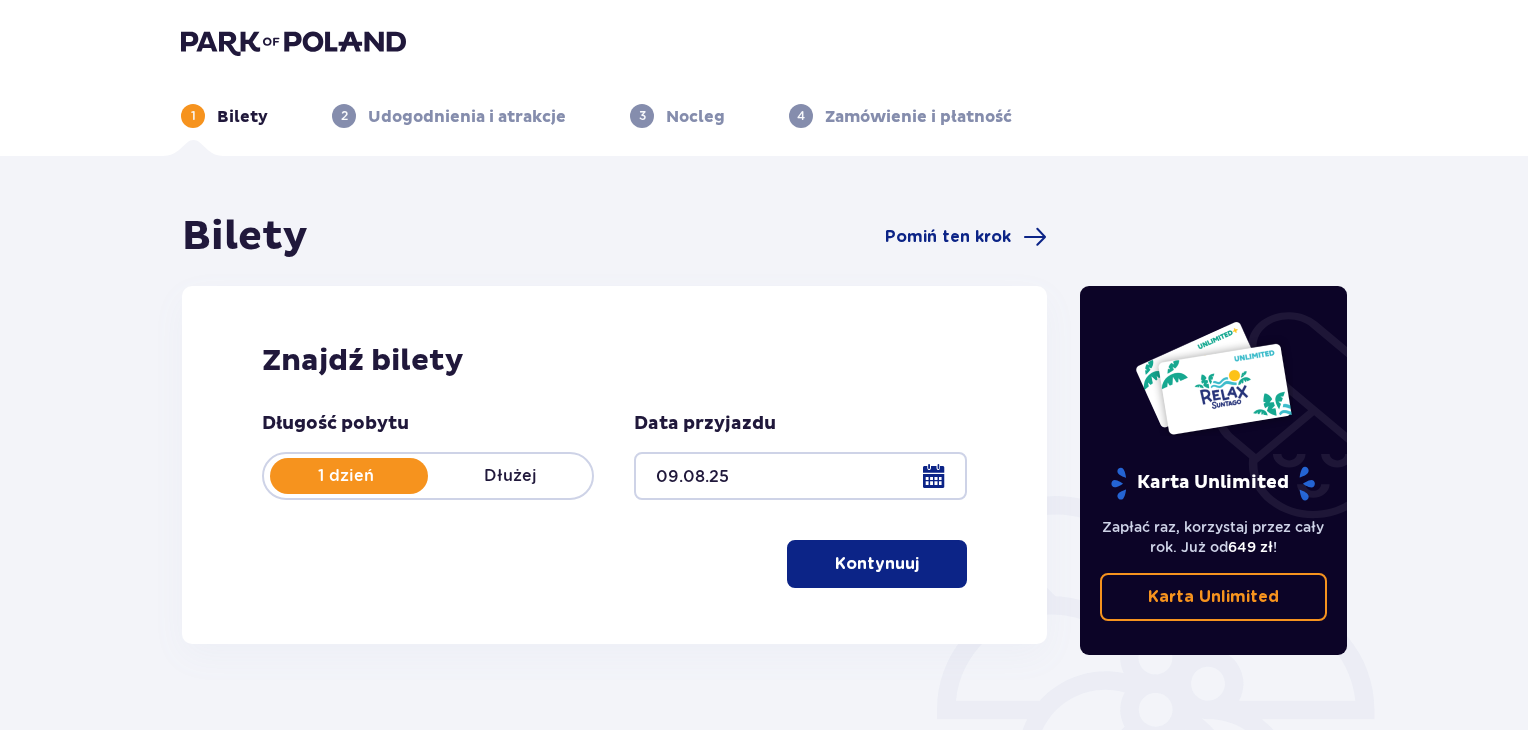 click on "Kontynuuj" at bounding box center [877, 564] 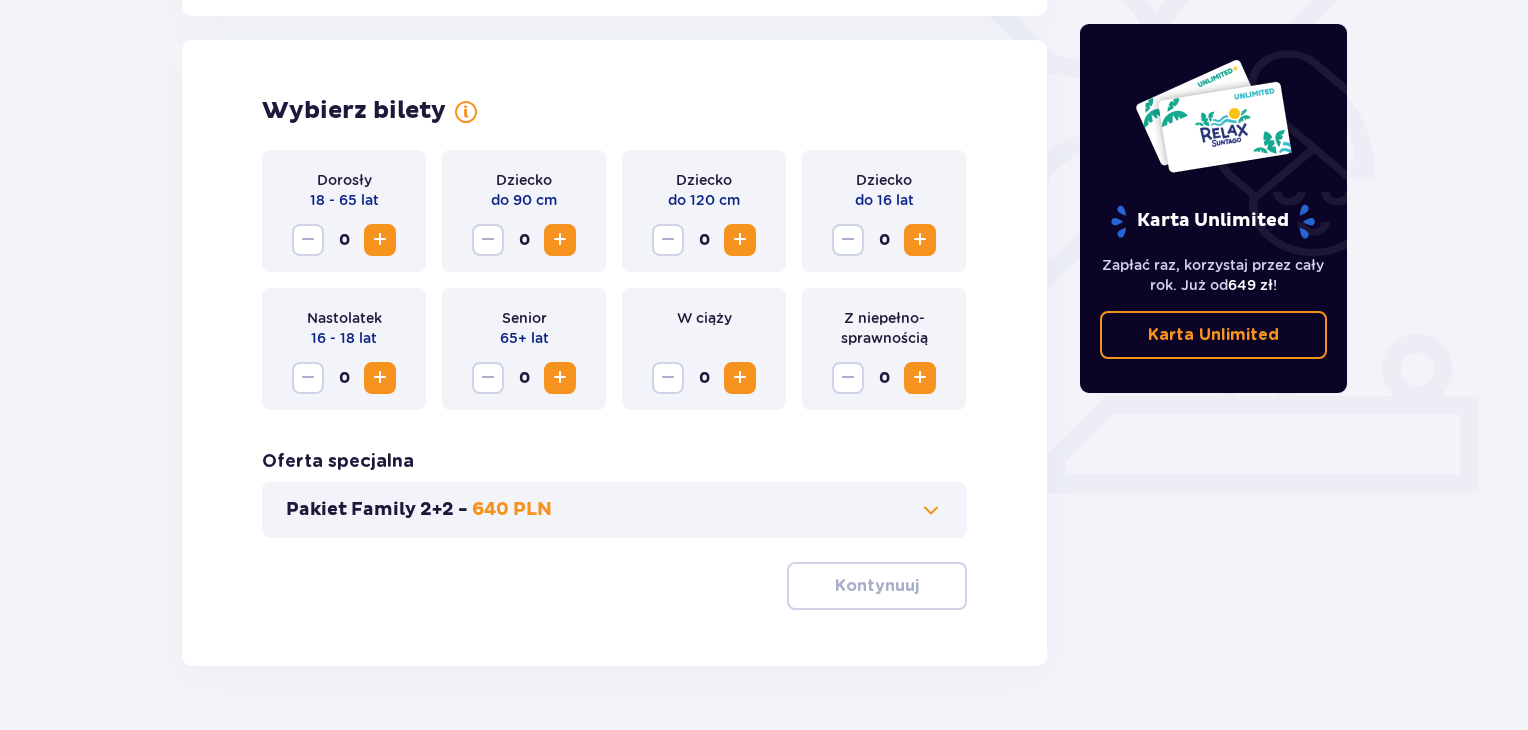 scroll, scrollTop: 556, scrollLeft: 0, axis: vertical 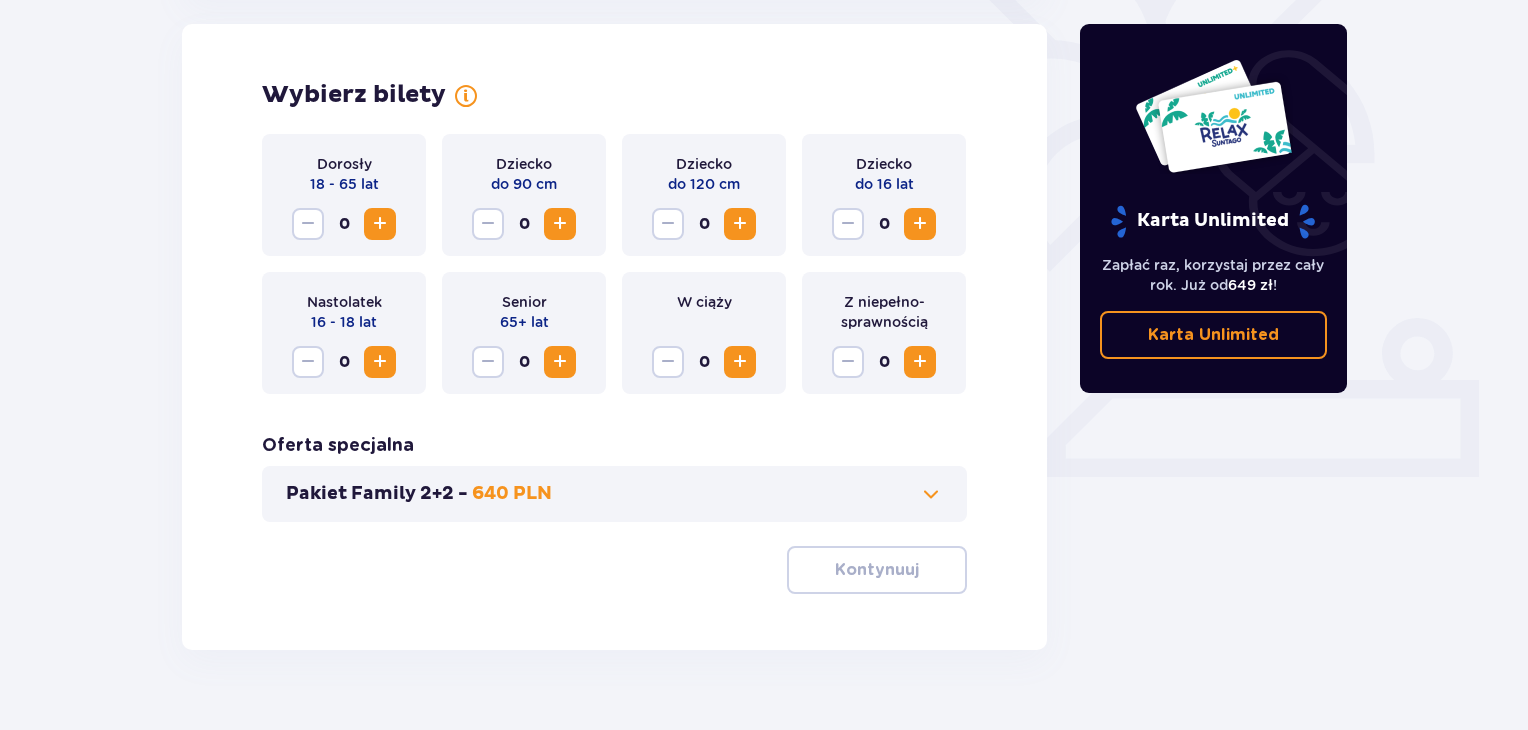 click at bounding box center [380, 224] 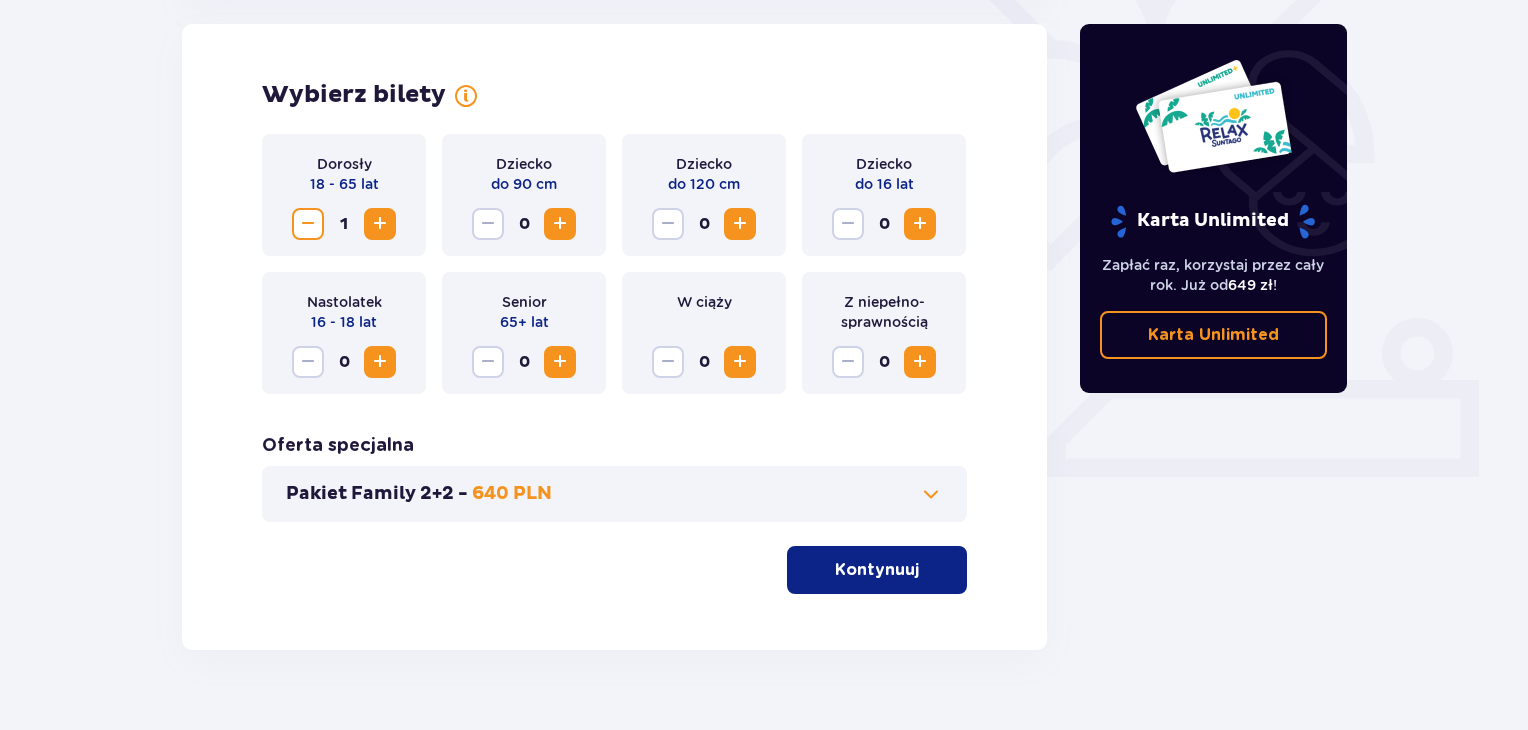 click at bounding box center (380, 224) 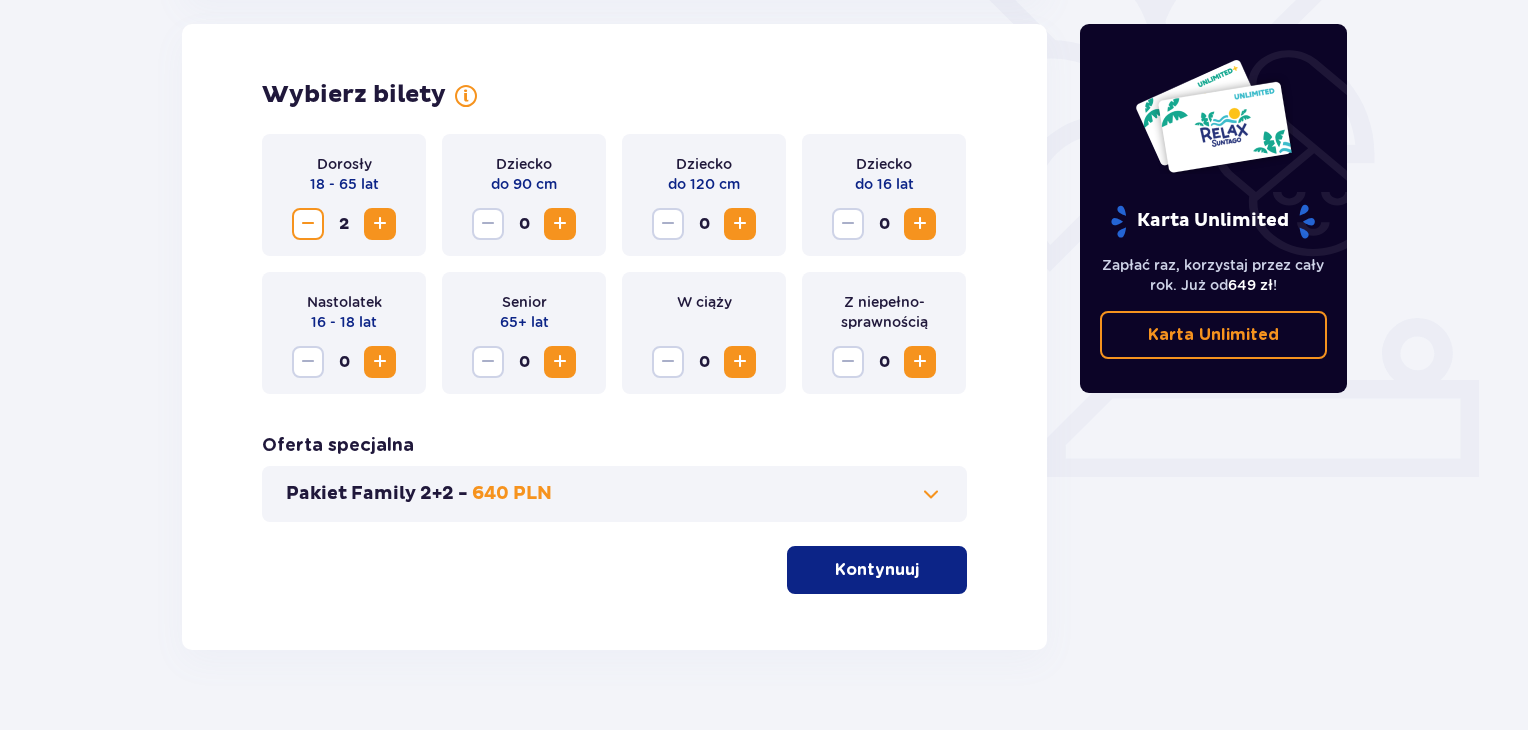 click at bounding box center (380, 224) 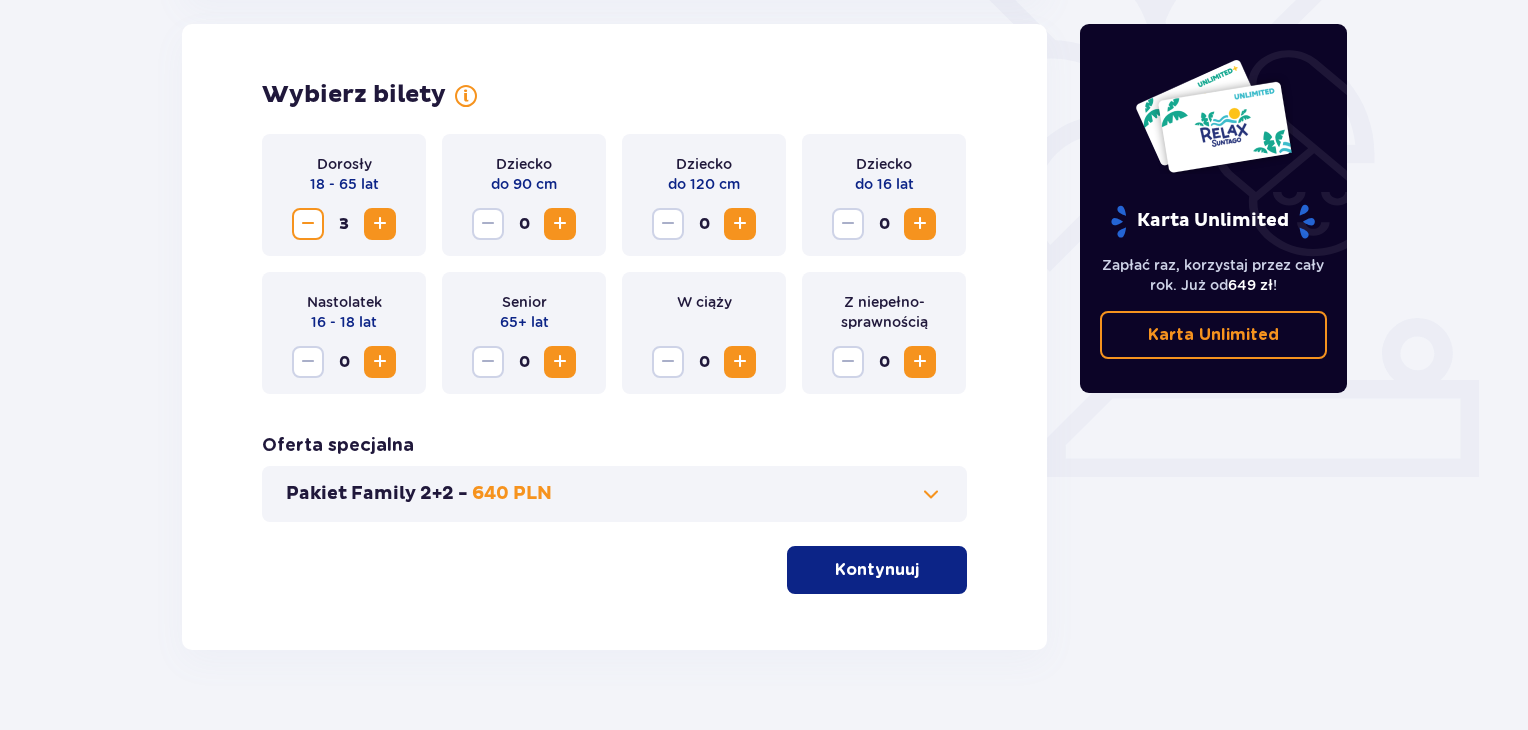 click at bounding box center [923, 570] 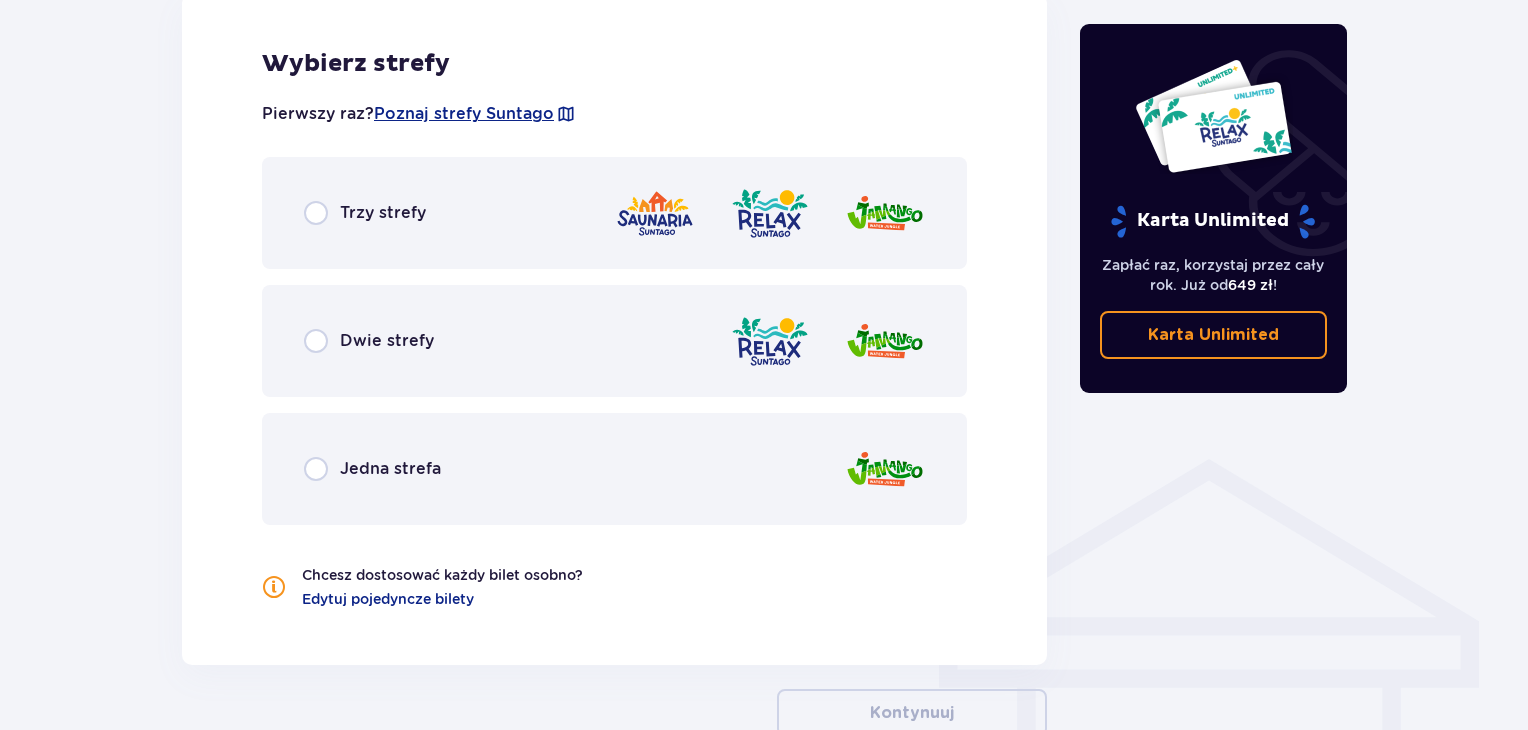 scroll, scrollTop: 1210, scrollLeft: 0, axis: vertical 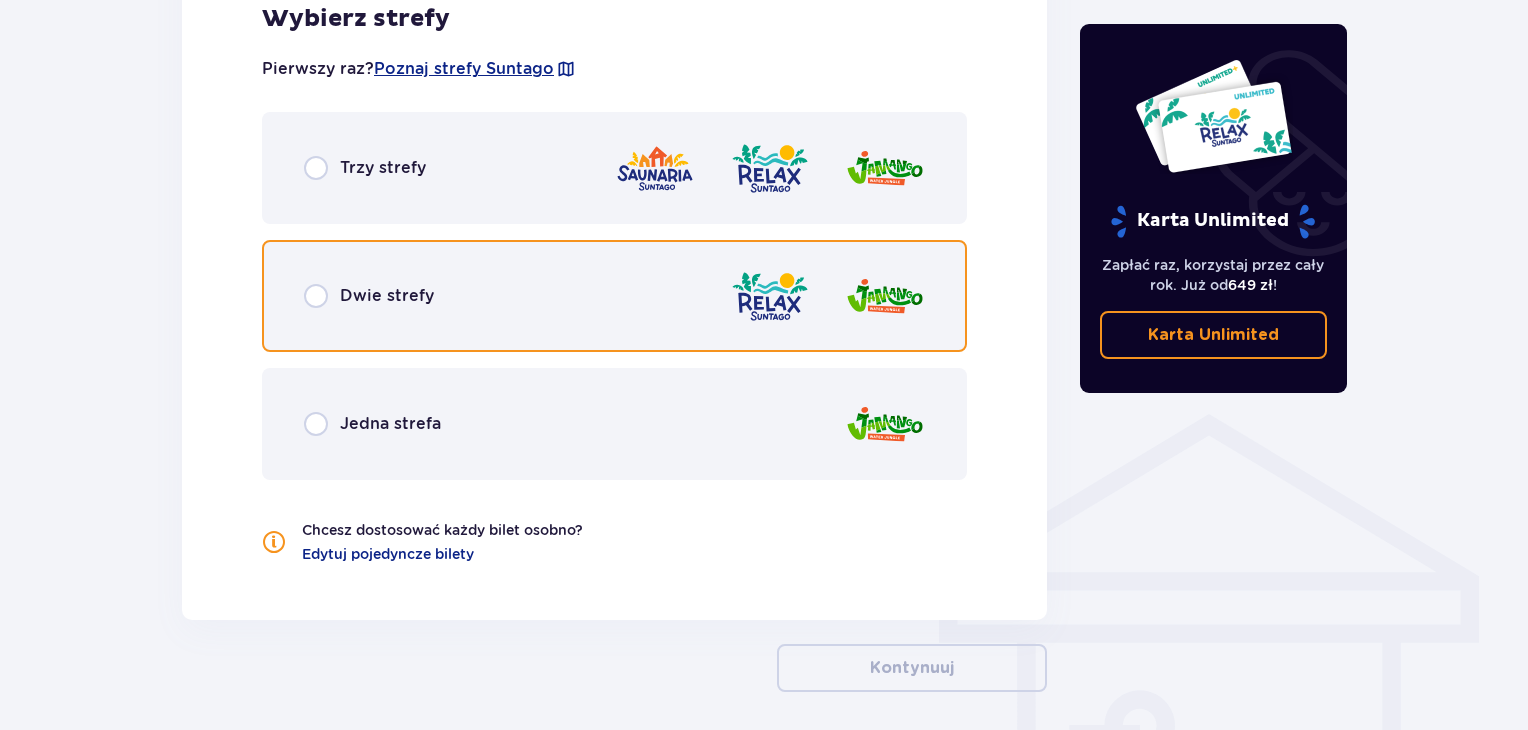 click at bounding box center [316, 296] 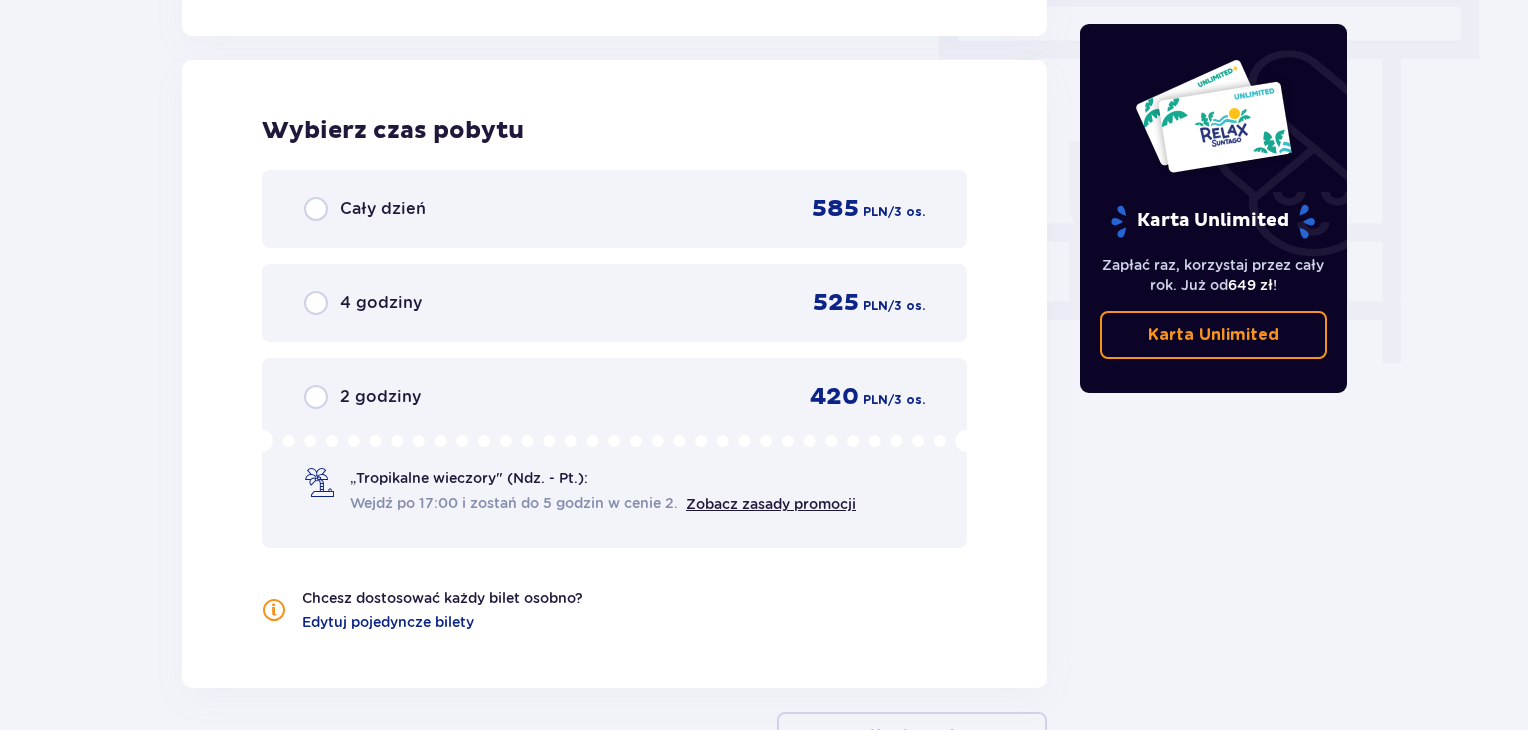 scroll, scrollTop: 1806, scrollLeft: 0, axis: vertical 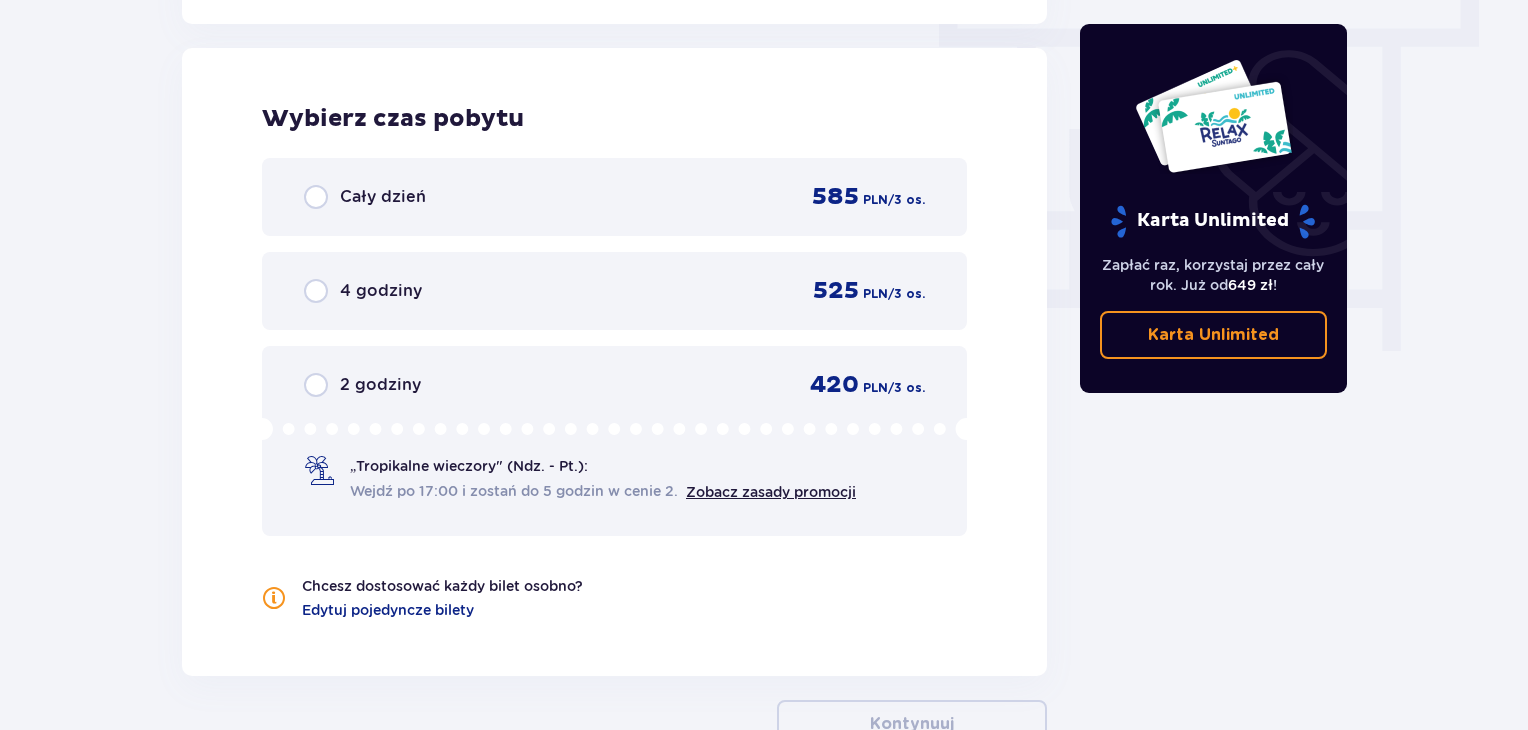 click on "4 godziny" at bounding box center [363, 291] 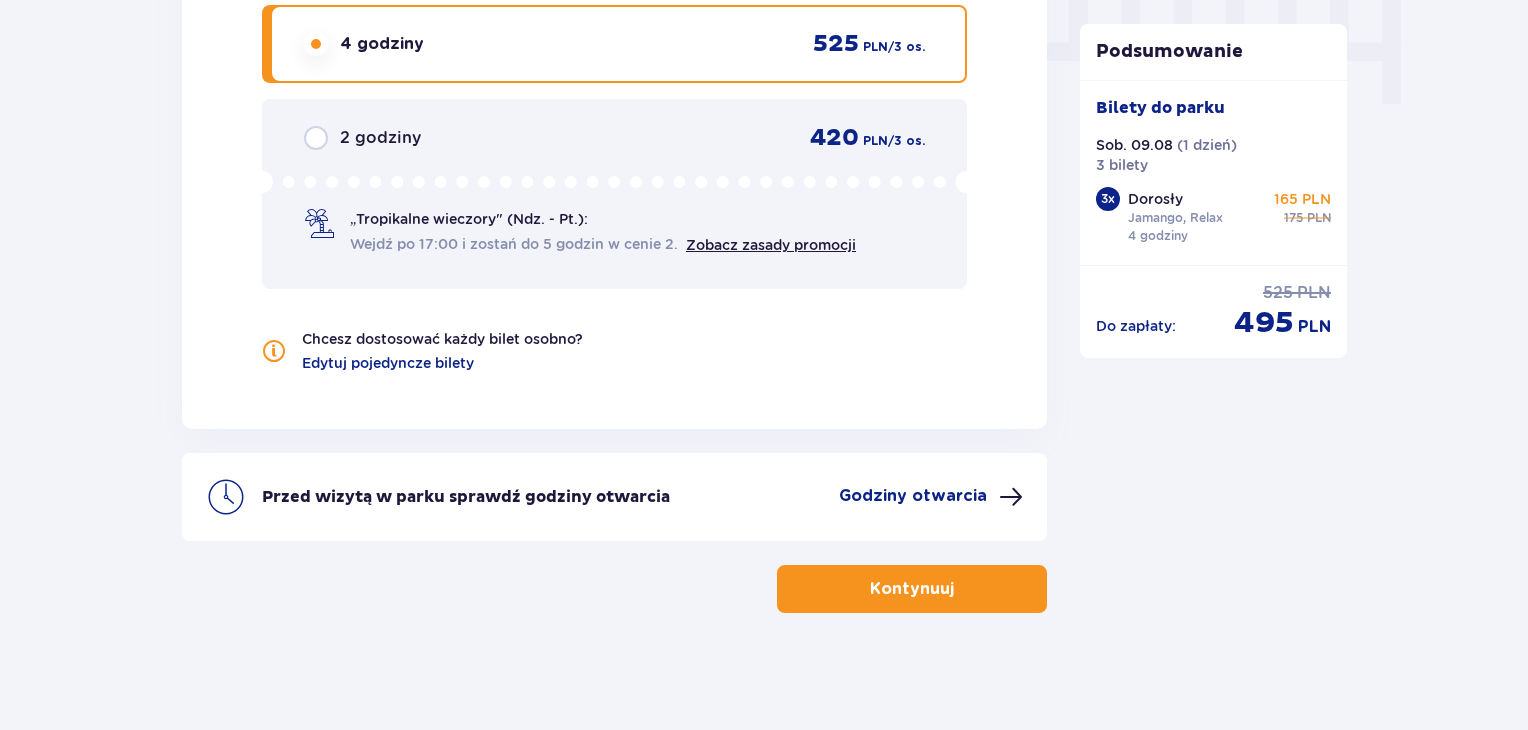 scroll, scrollTop: 2054, scrollLeft: 0, axis: vertical 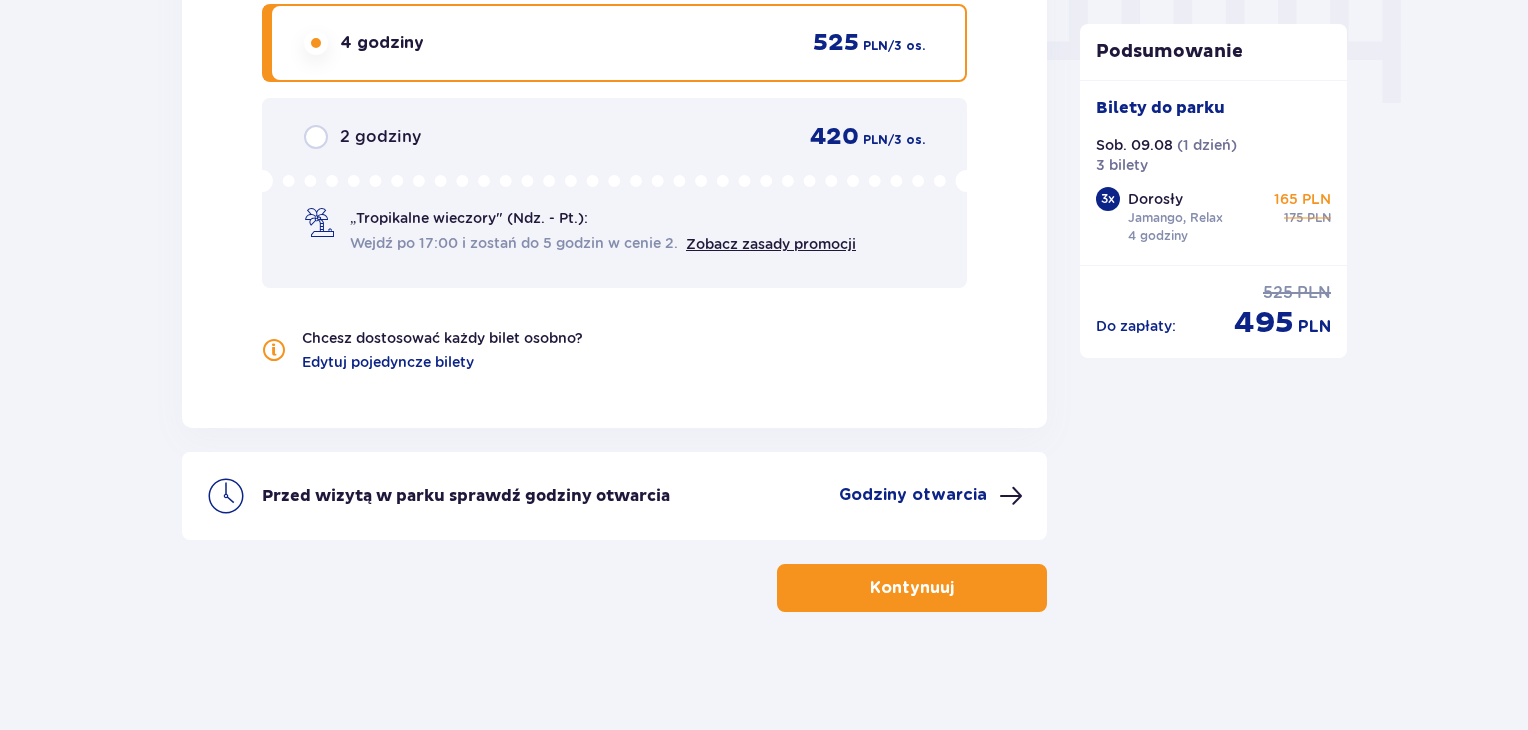 click on "Kontynuuj" at bounding box center [912, 588] 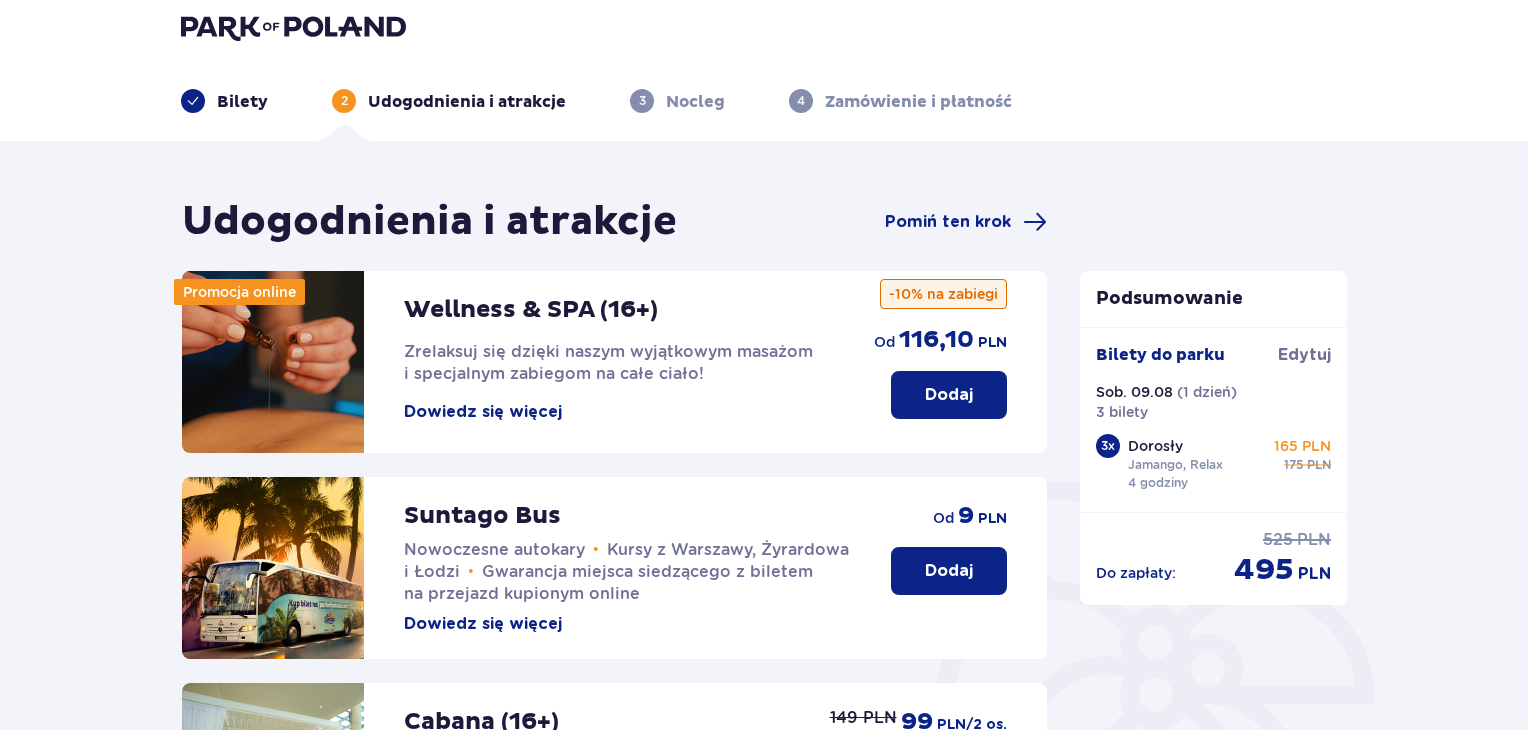 scroll, scrollTop: 0, scrollLeft: 0, axis: both 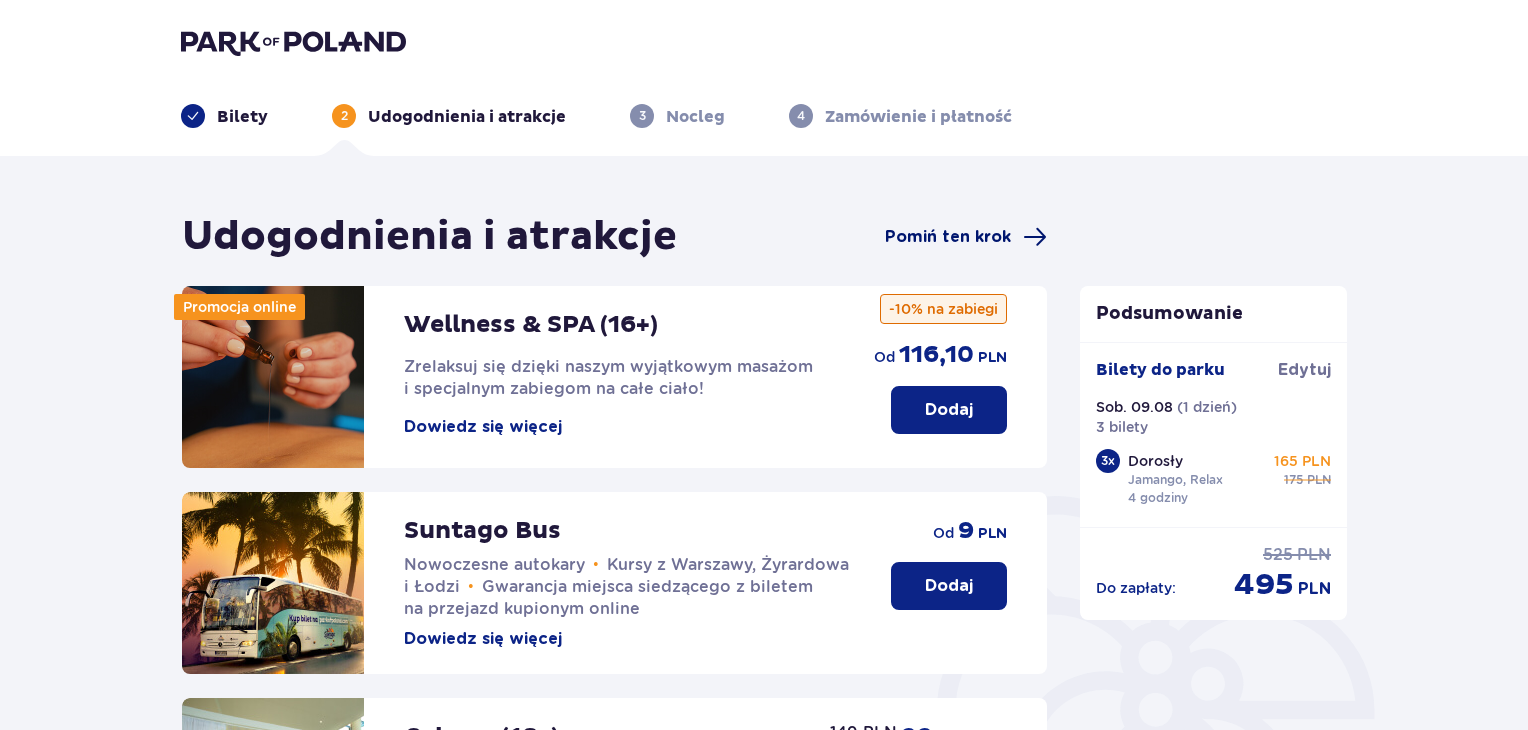 click on "Pomiń ten krok" at bounding box center (948, 237) 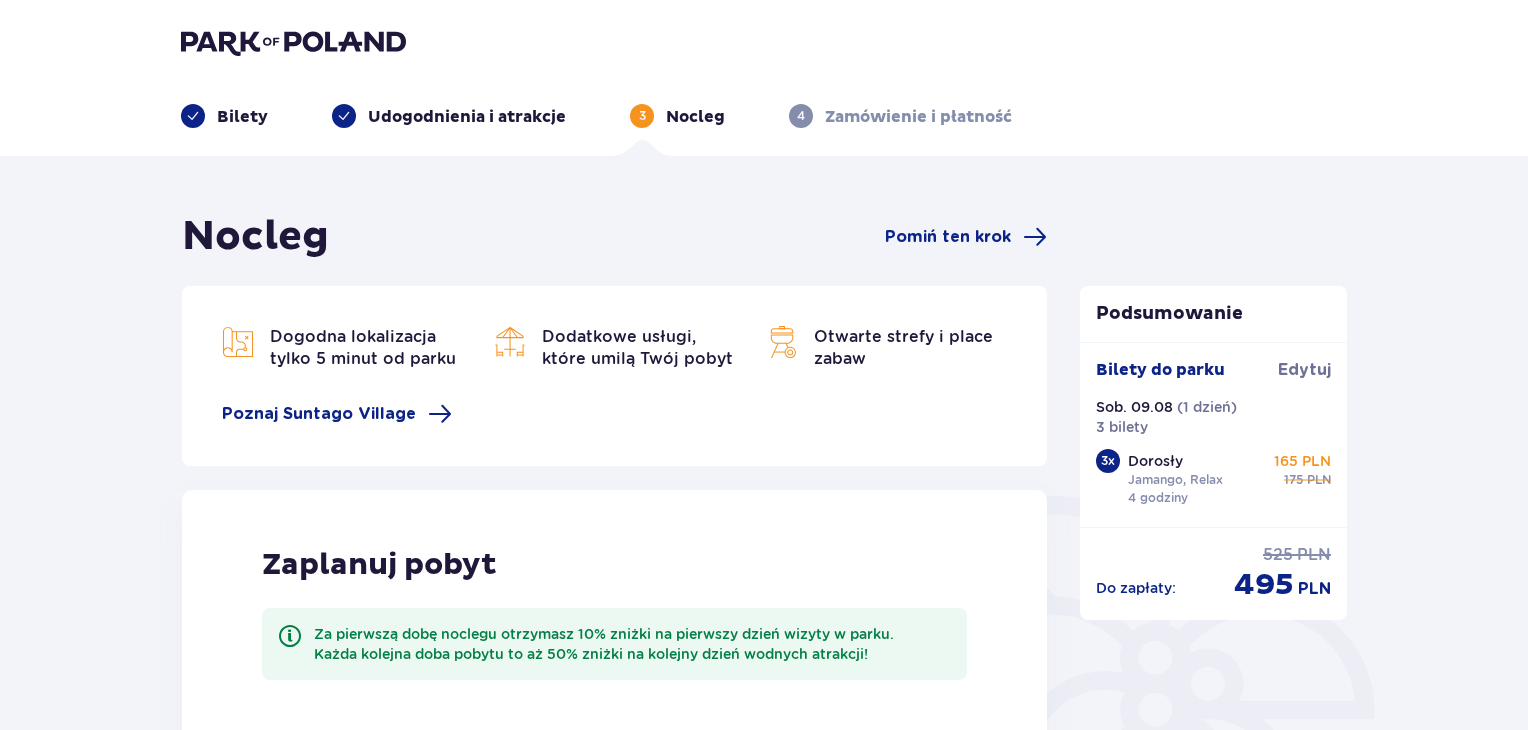 click on "Pomiń ten krok" at bounding box center (948, 237) 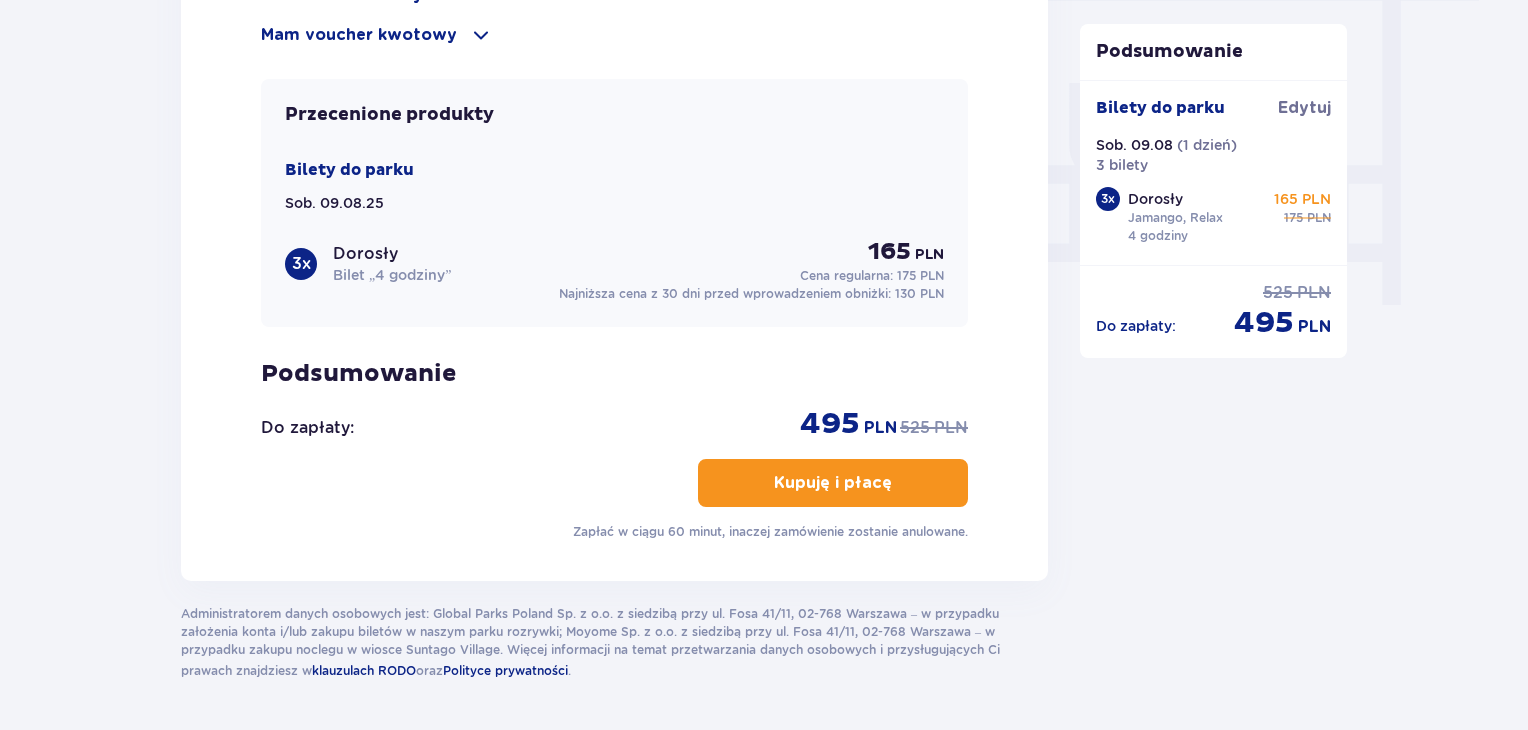 scroll, scrollTop: 1918, scrollLeft: 0, axis: vertical 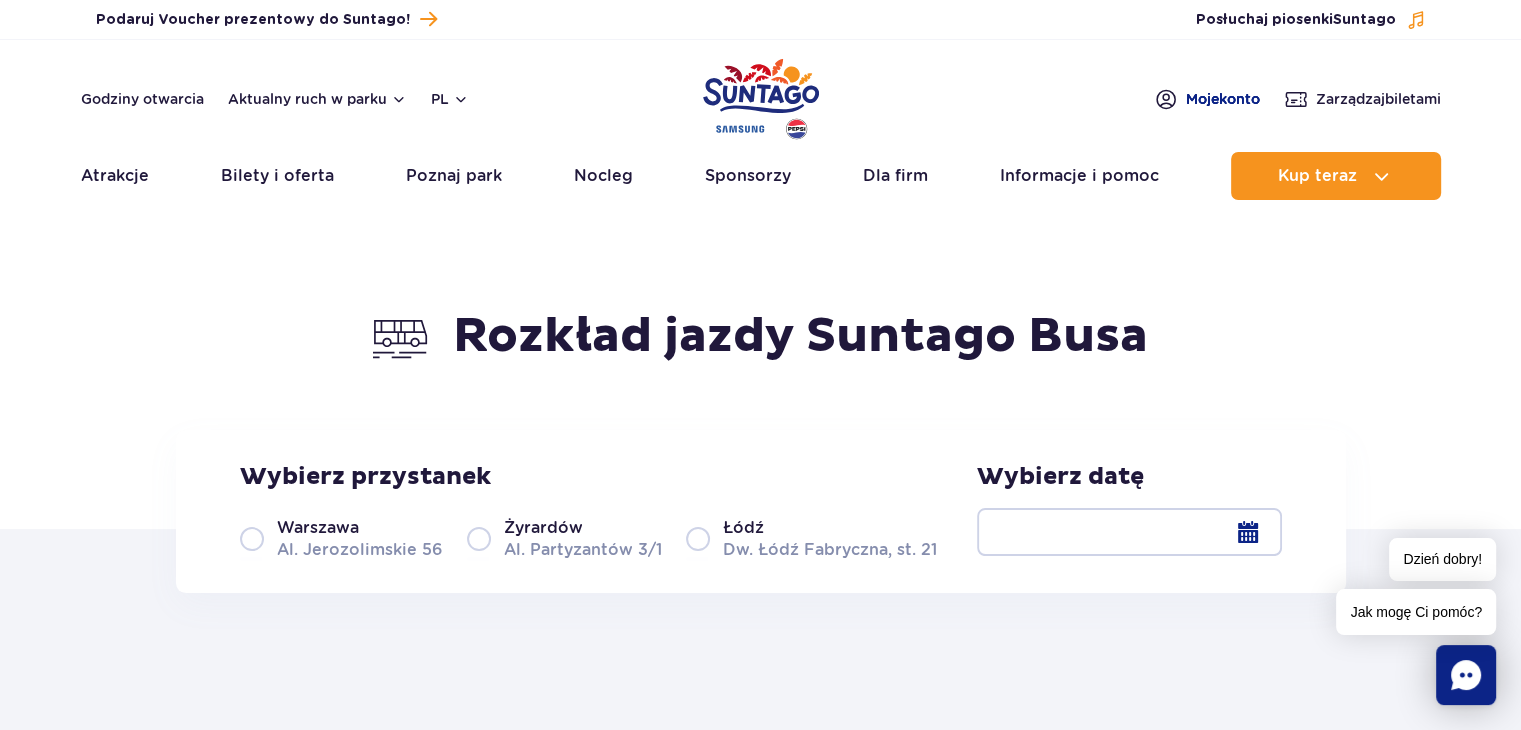 click on "Moje  konto" at bounding box center (1223, 99) 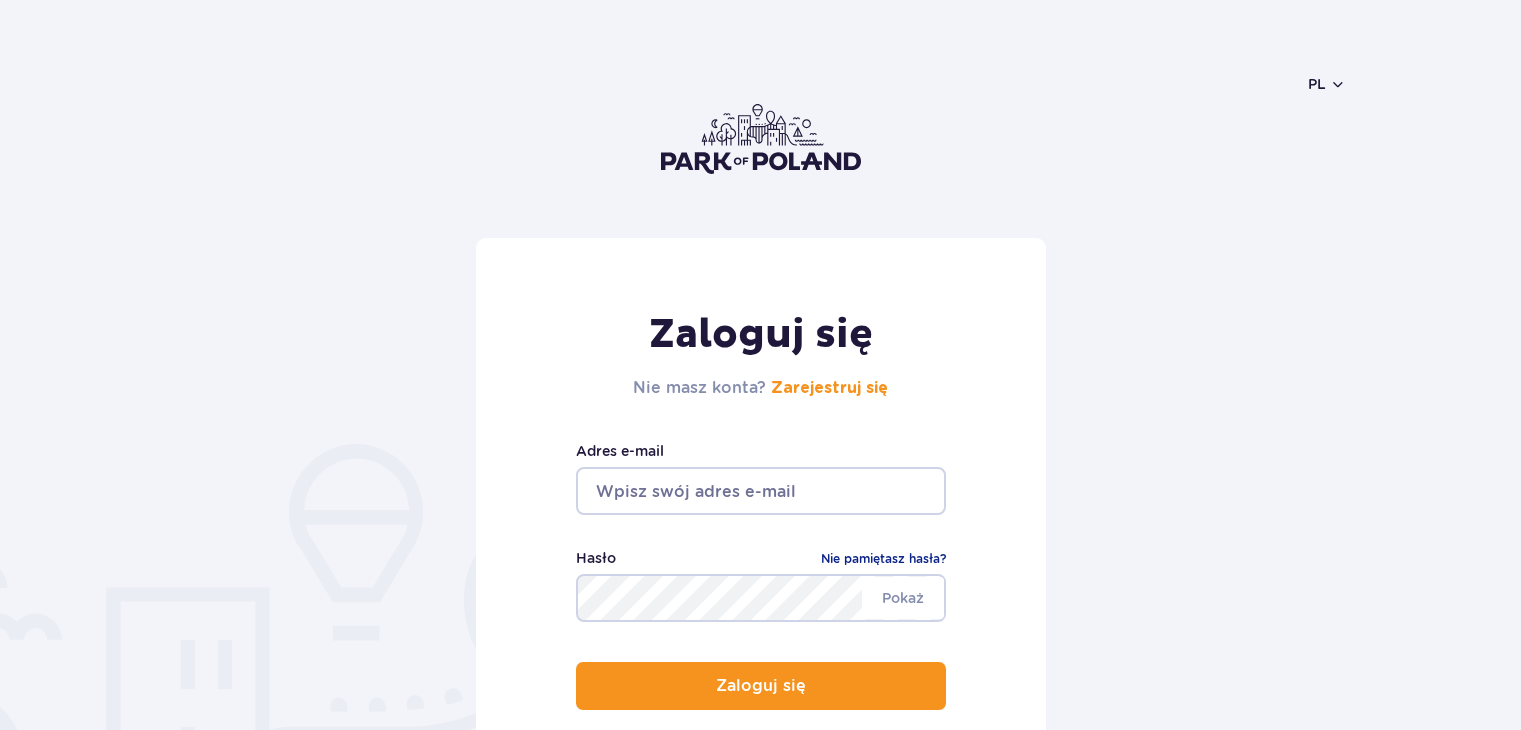scroll, scrollTop: 0, scrollLeft: 0, axis: both 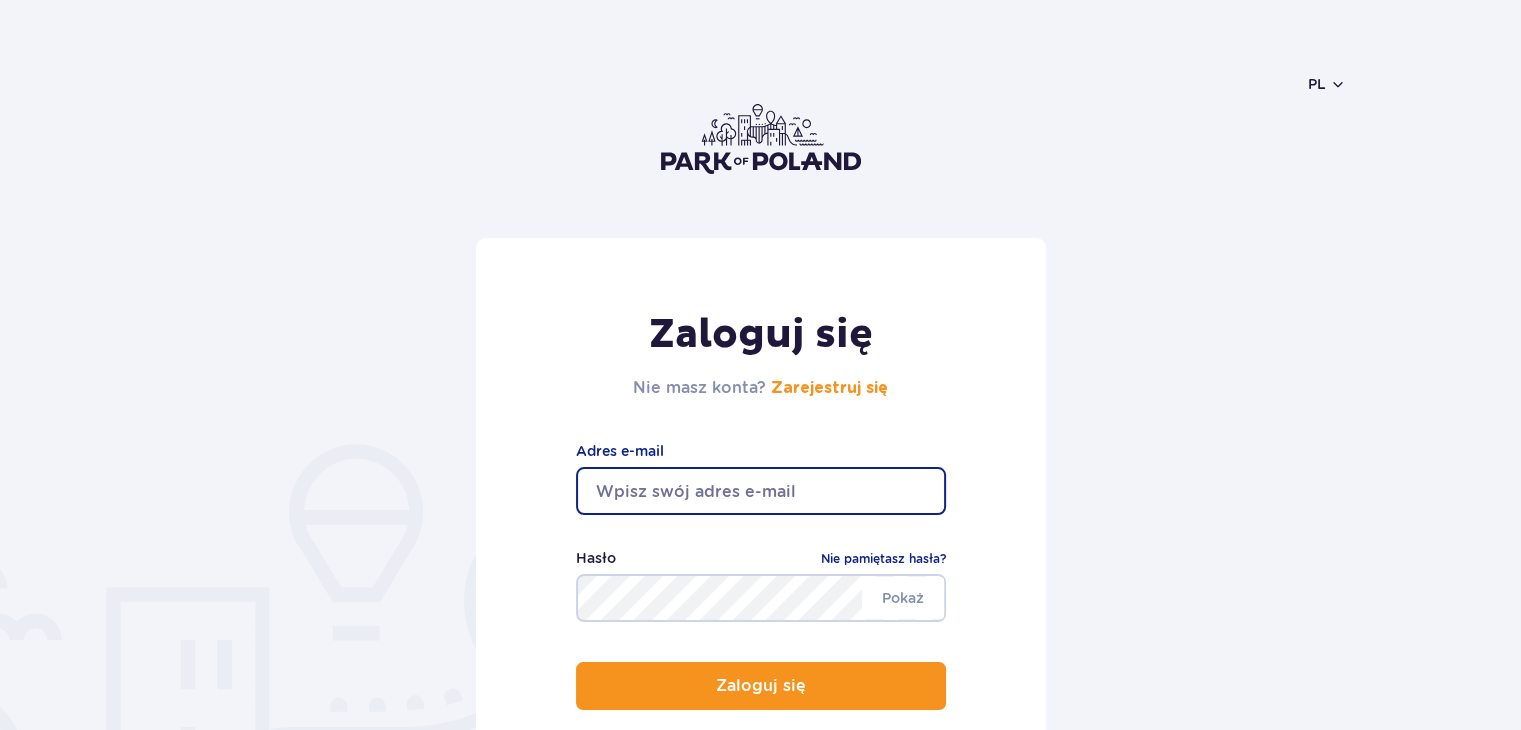 drag, startPoint x: 662, startPoint y: 509, endPoint x: 670, endPoint y: 496, distance: 15.264338 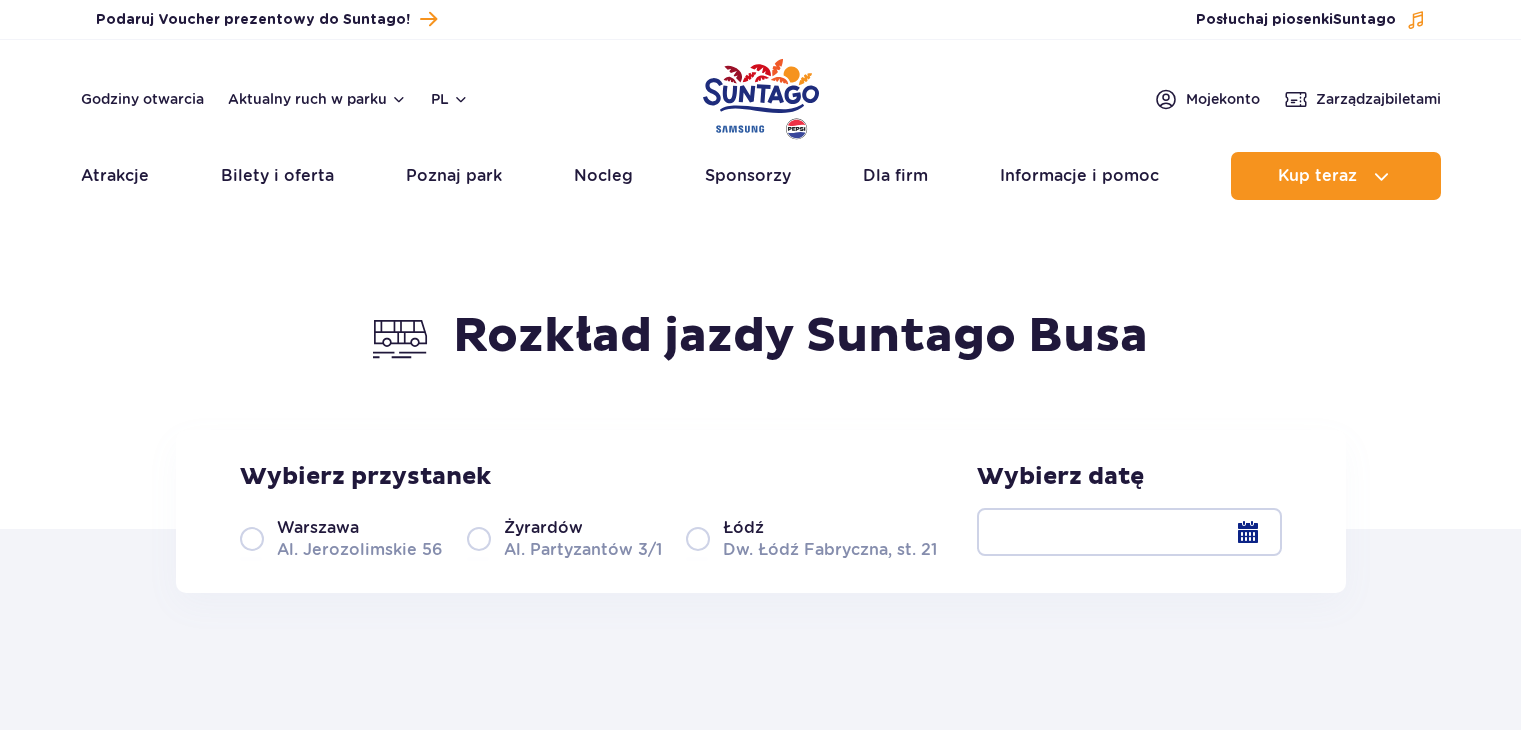 scroll, scrollTop: 0, scrollLeft: 0, axis: both 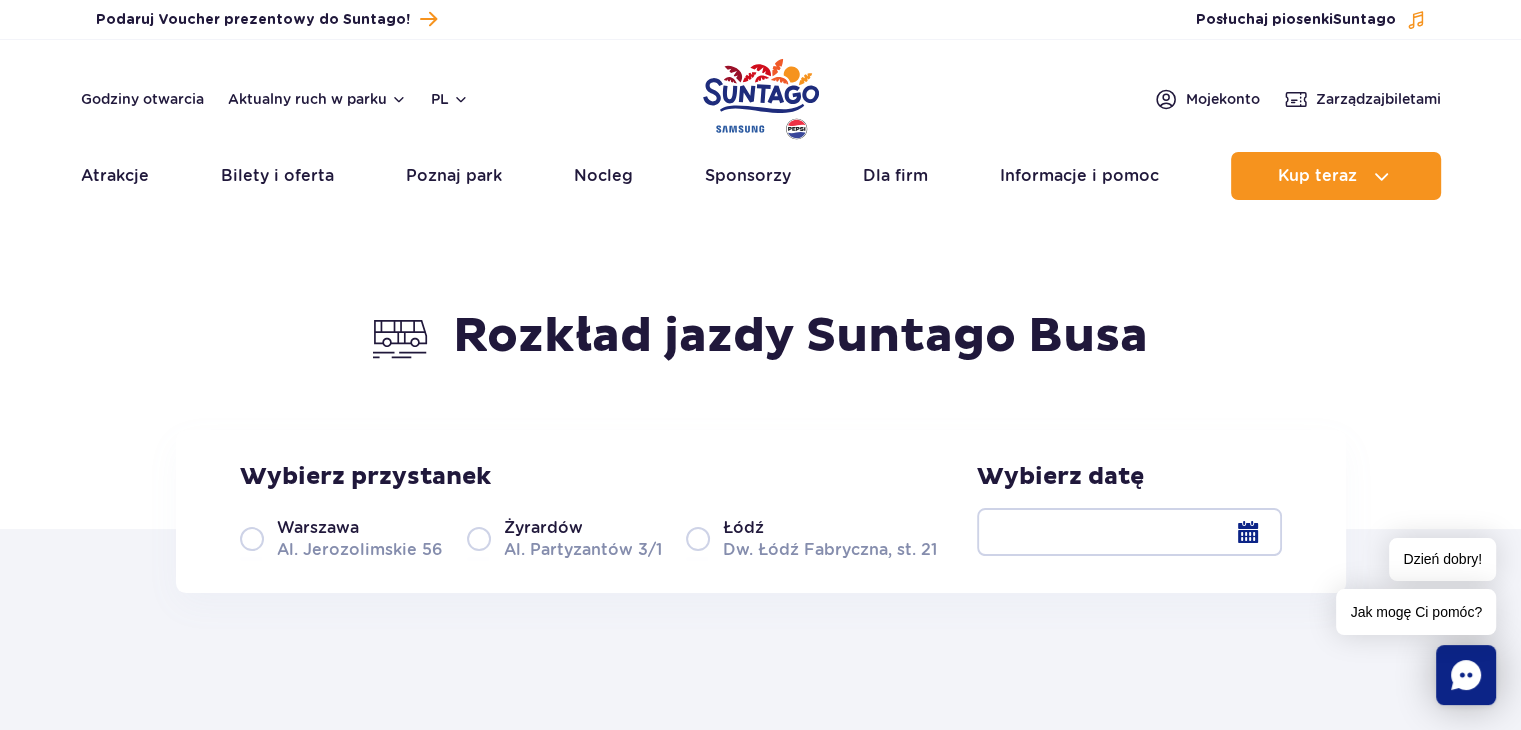 click on "Warszawa" at bounding box center [318, 528] 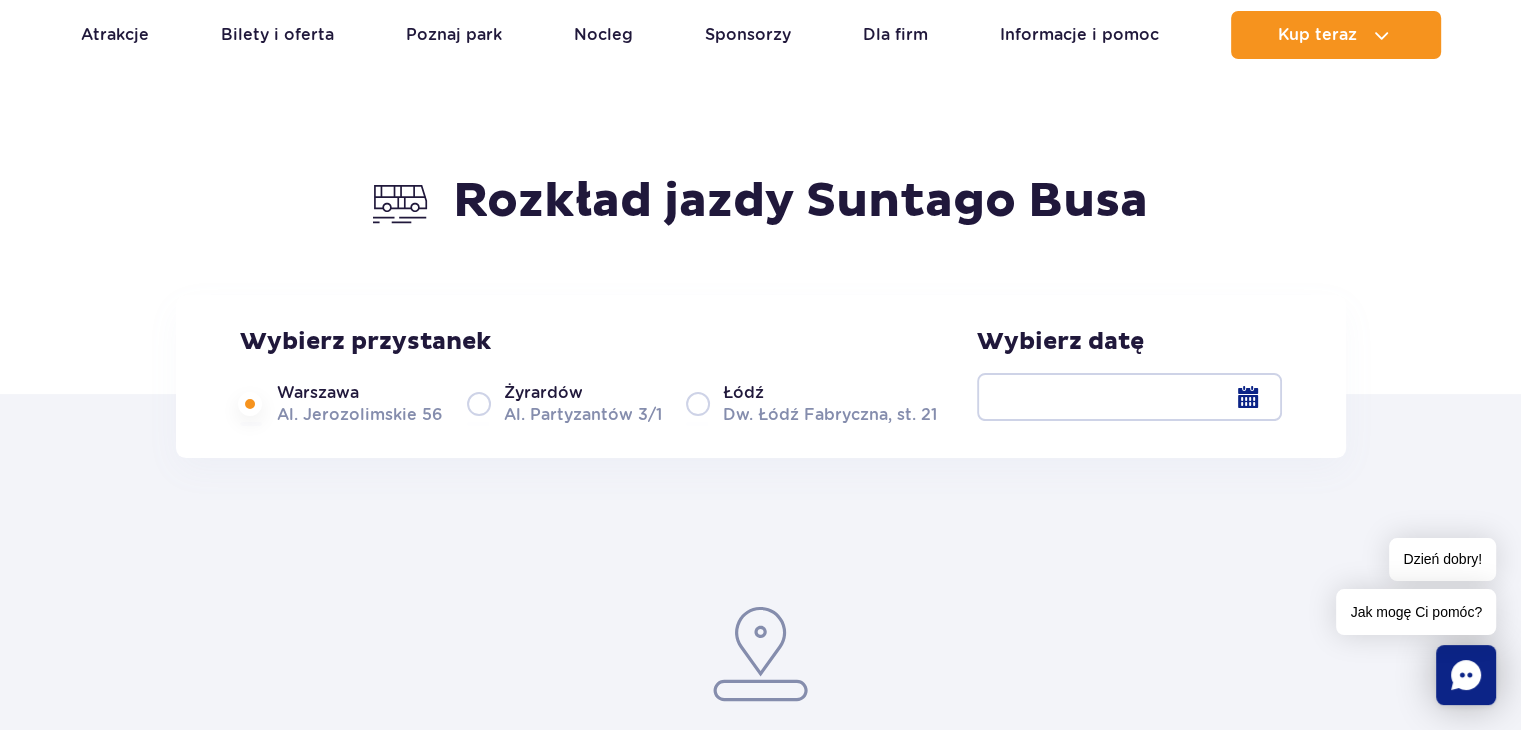 scroll, scrollTop: 300, scrollLeft: 0, axis: vertical 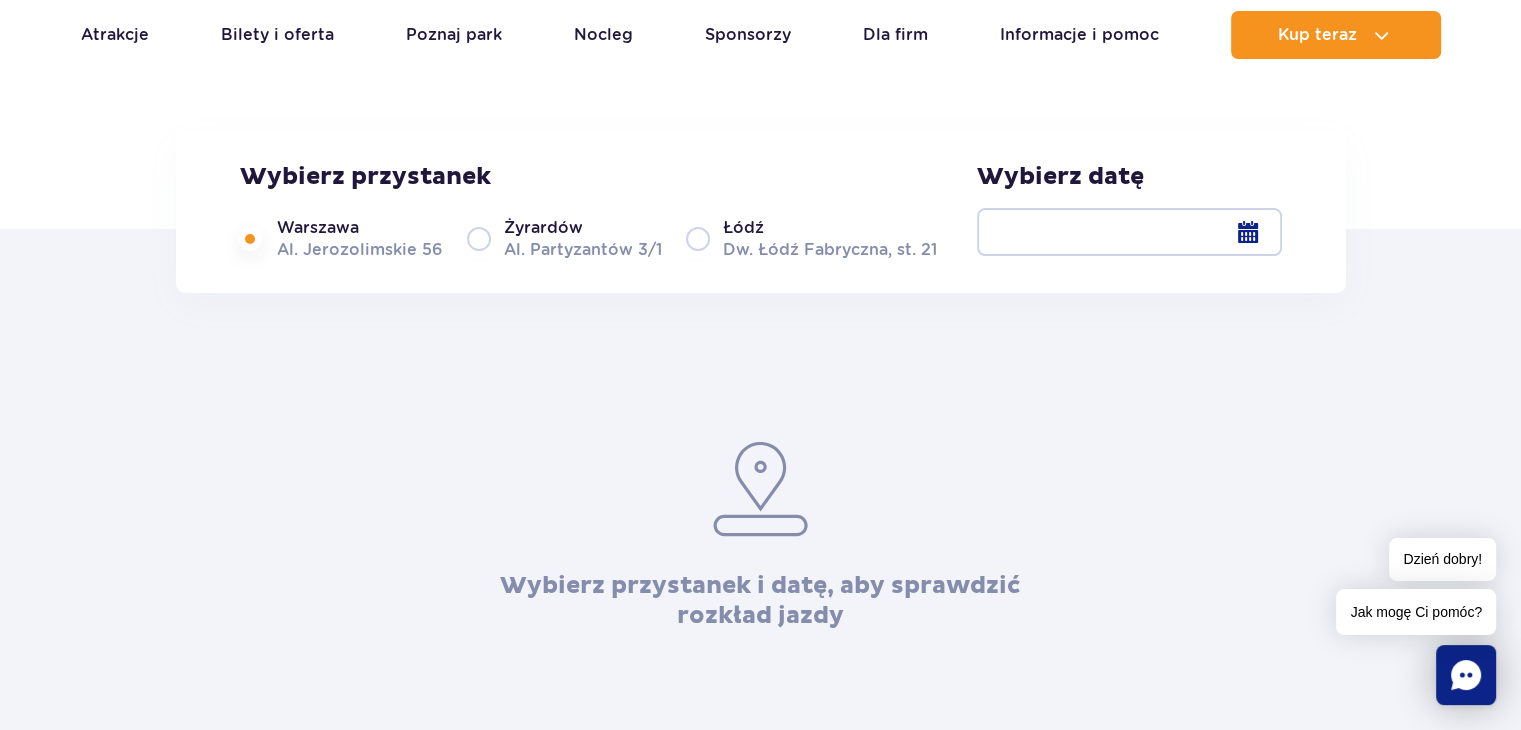 click at bounding box center (1129, 232) 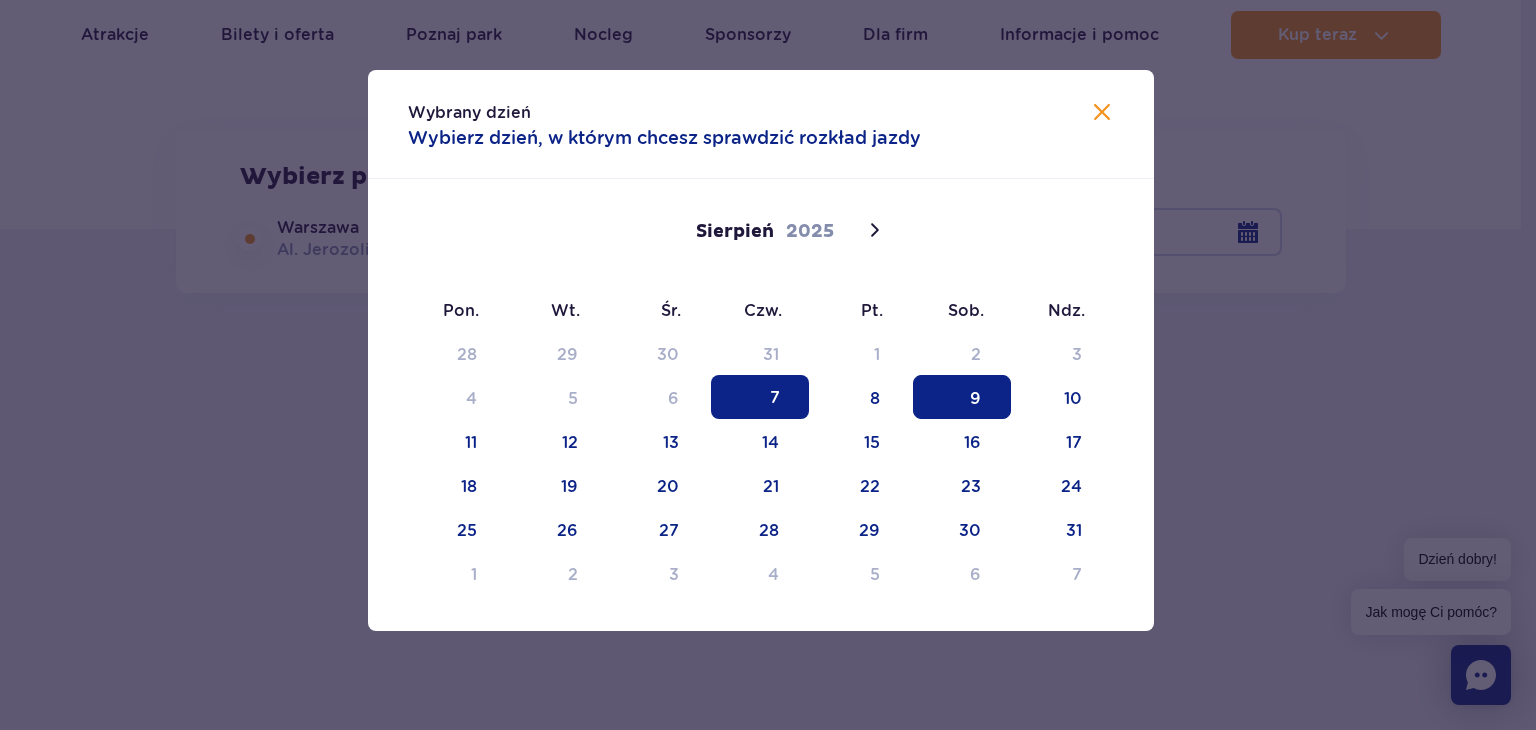 click on "9" at bounding box center [962, 397] 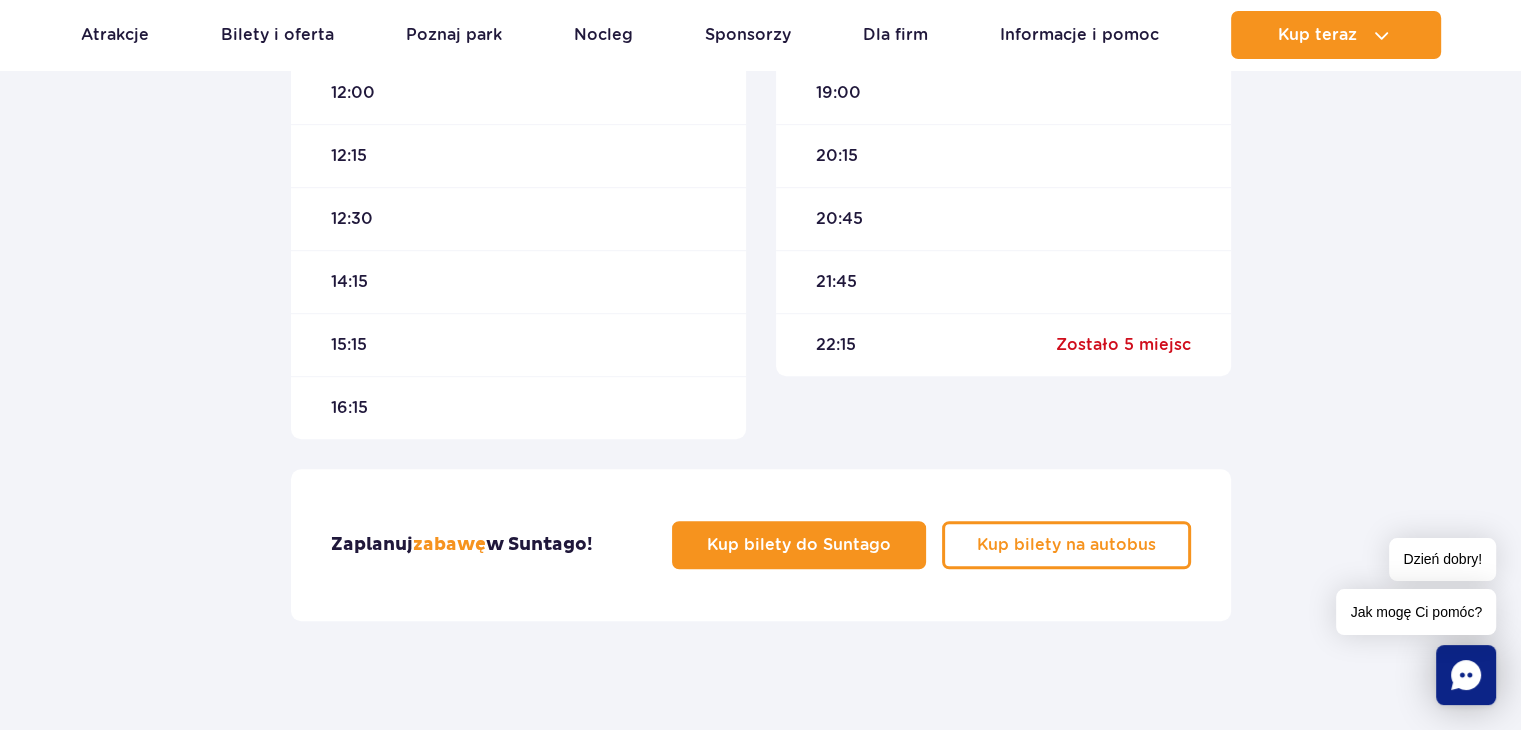 scroll, scrollTop: 1400, scrollLeft: 0, axis: vertical 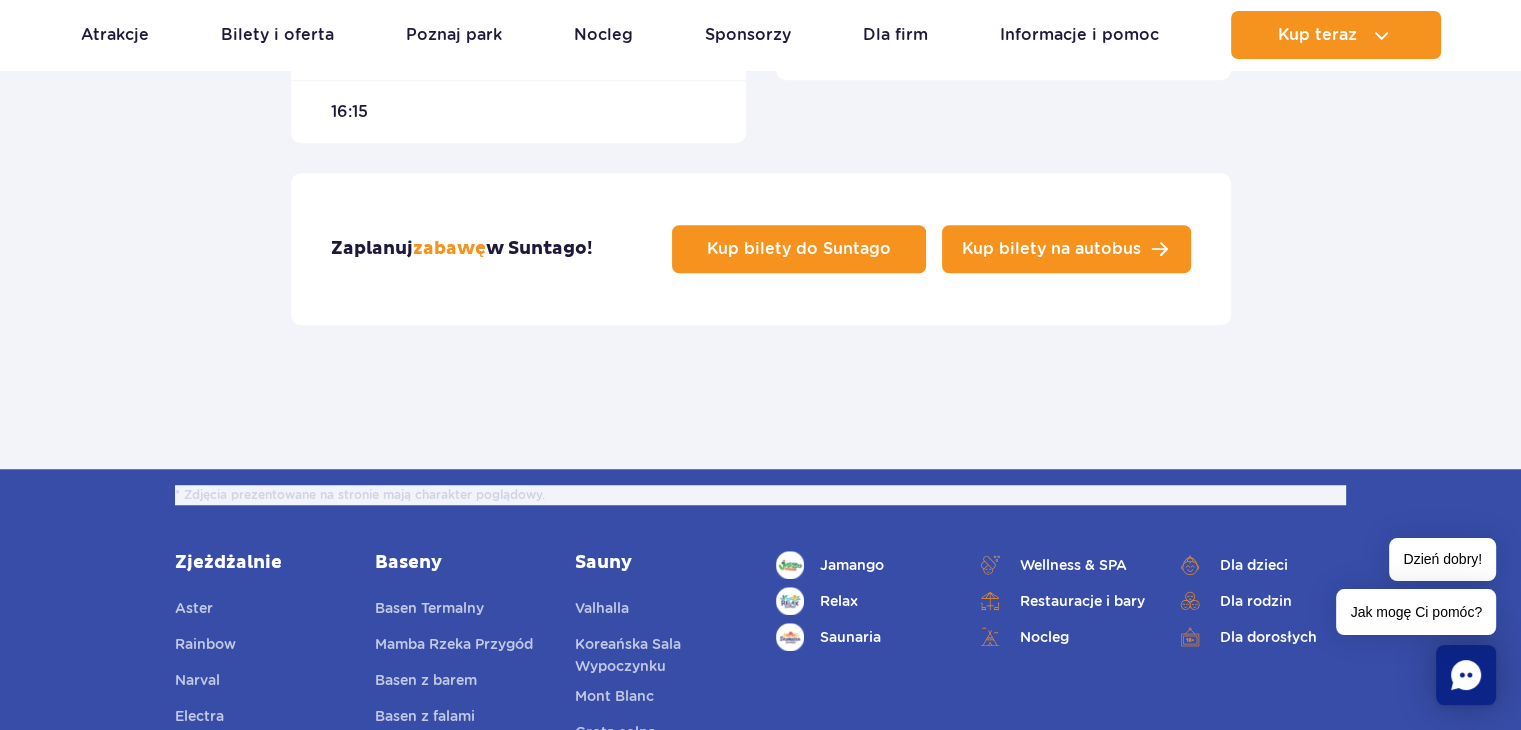 click on "Kup bilety na autobus" at bounding box center [1051, 249] 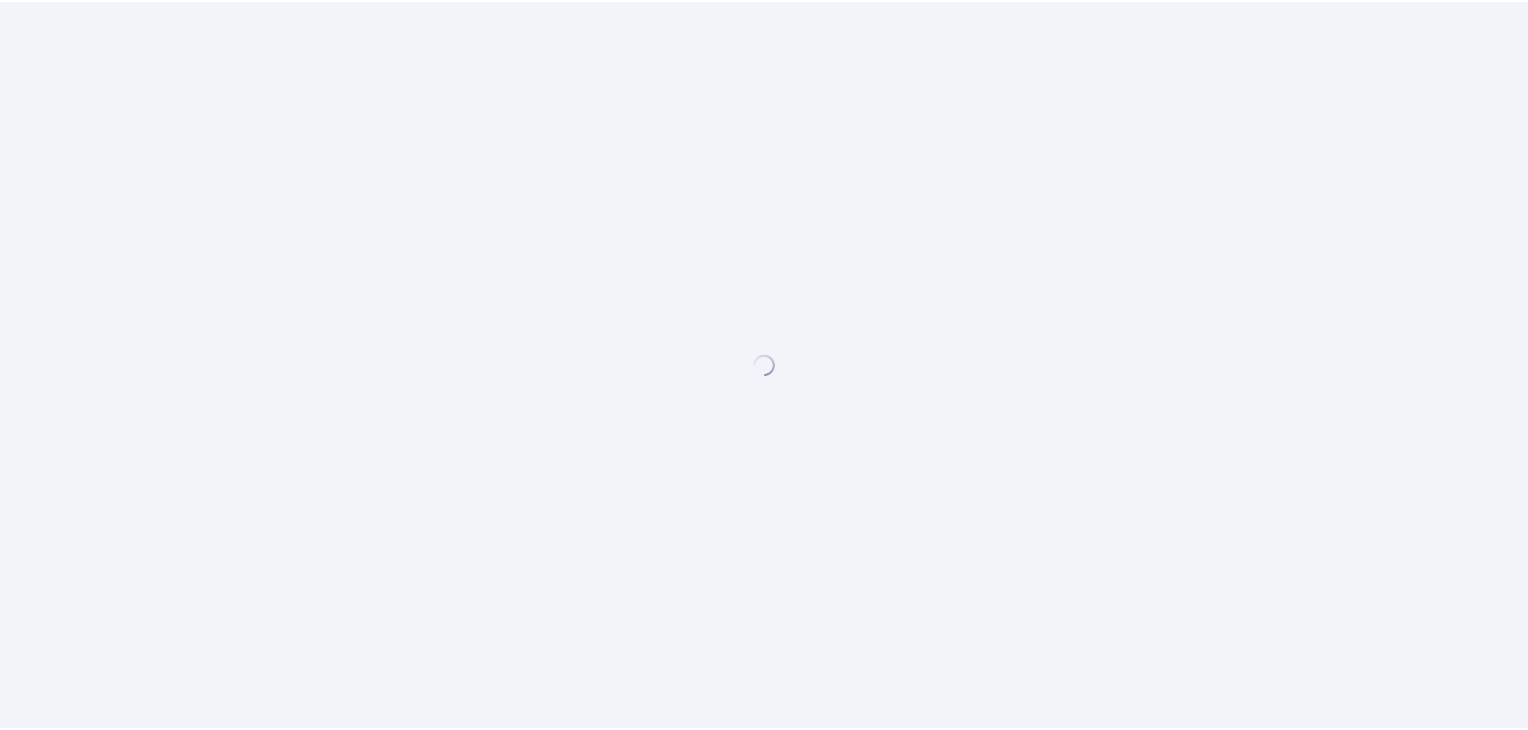 scroll, scrollTop: 0, scrollLeft: 0, axis: both 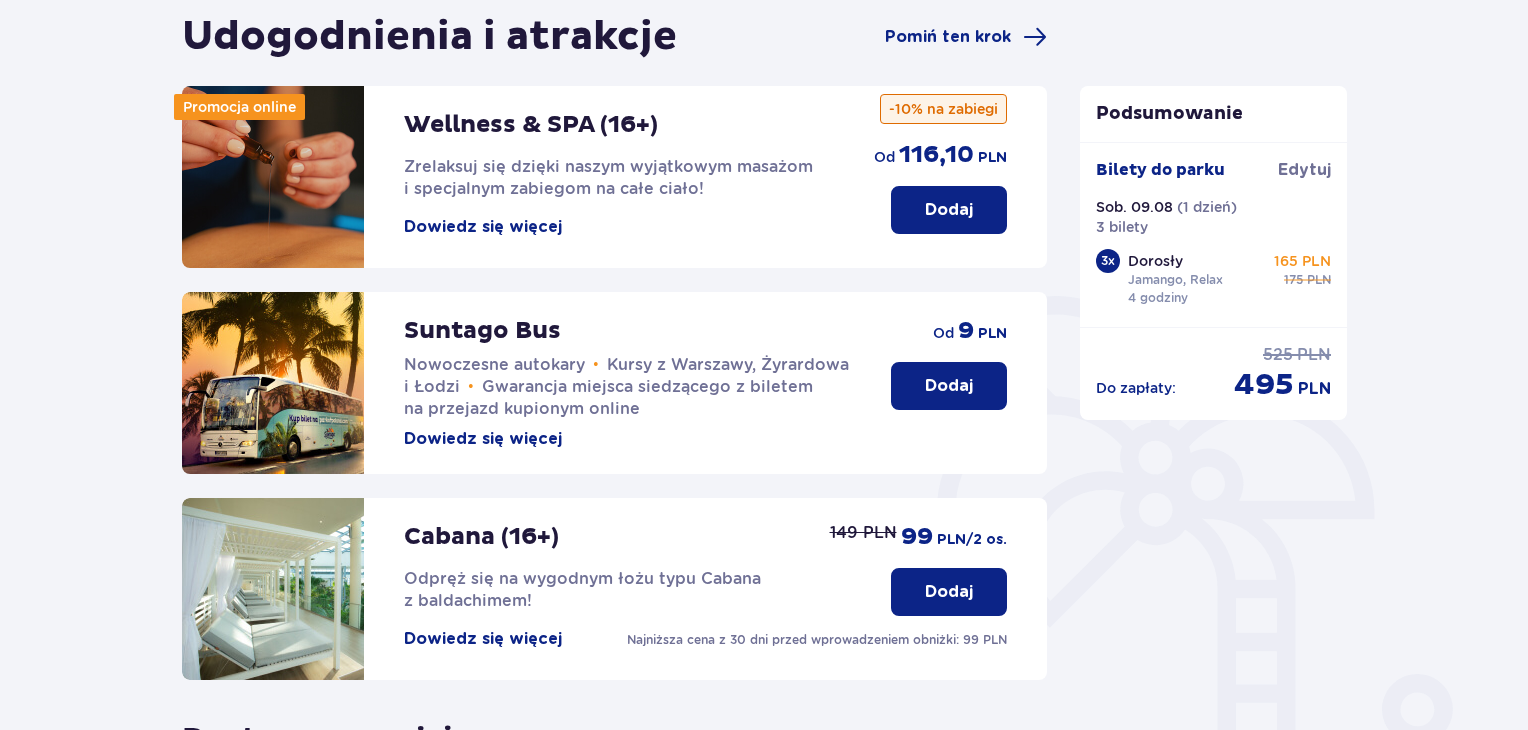 click on "Dodaj" at bounding box center (949, 386) 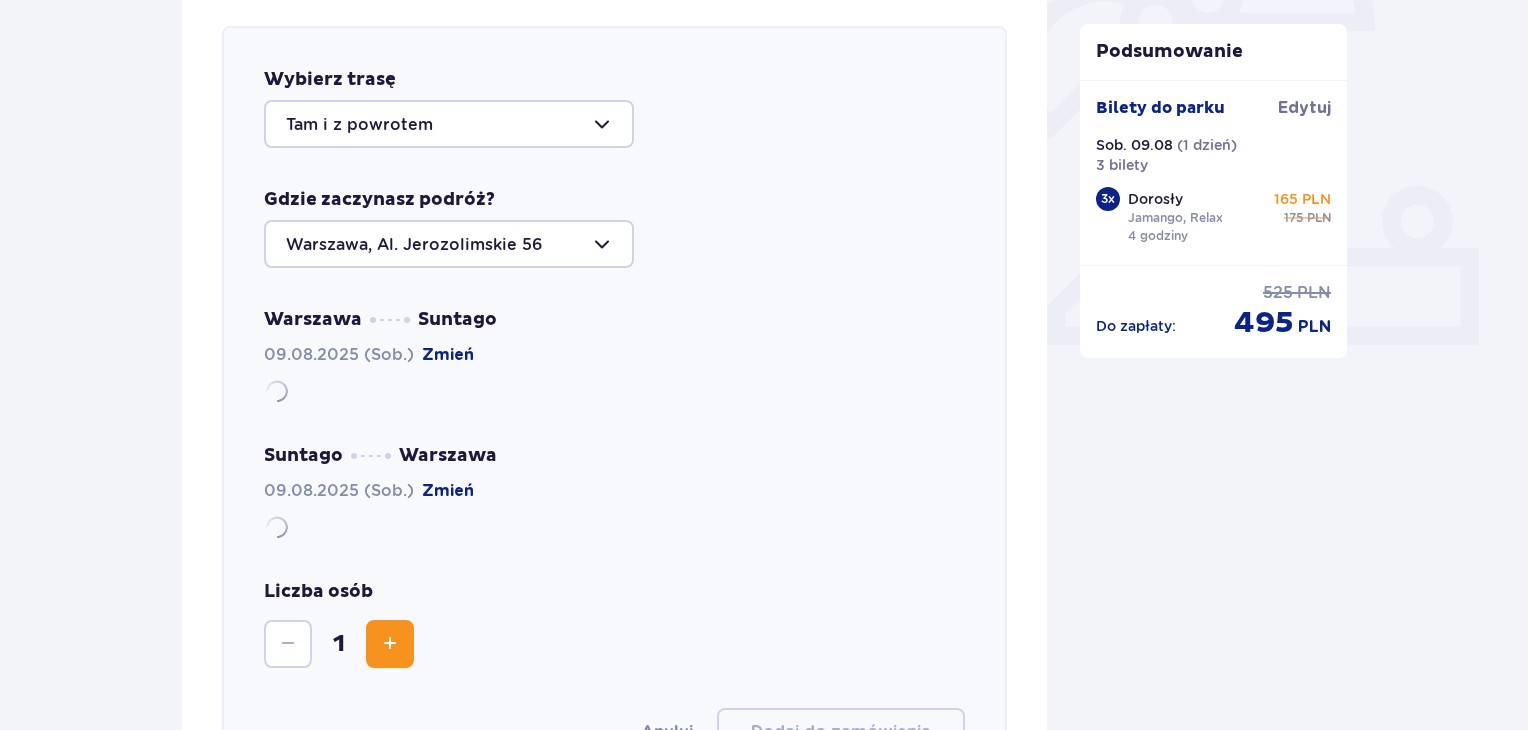 scroll, scrollTop: 690, scrollLeft: 0, axis: vertical 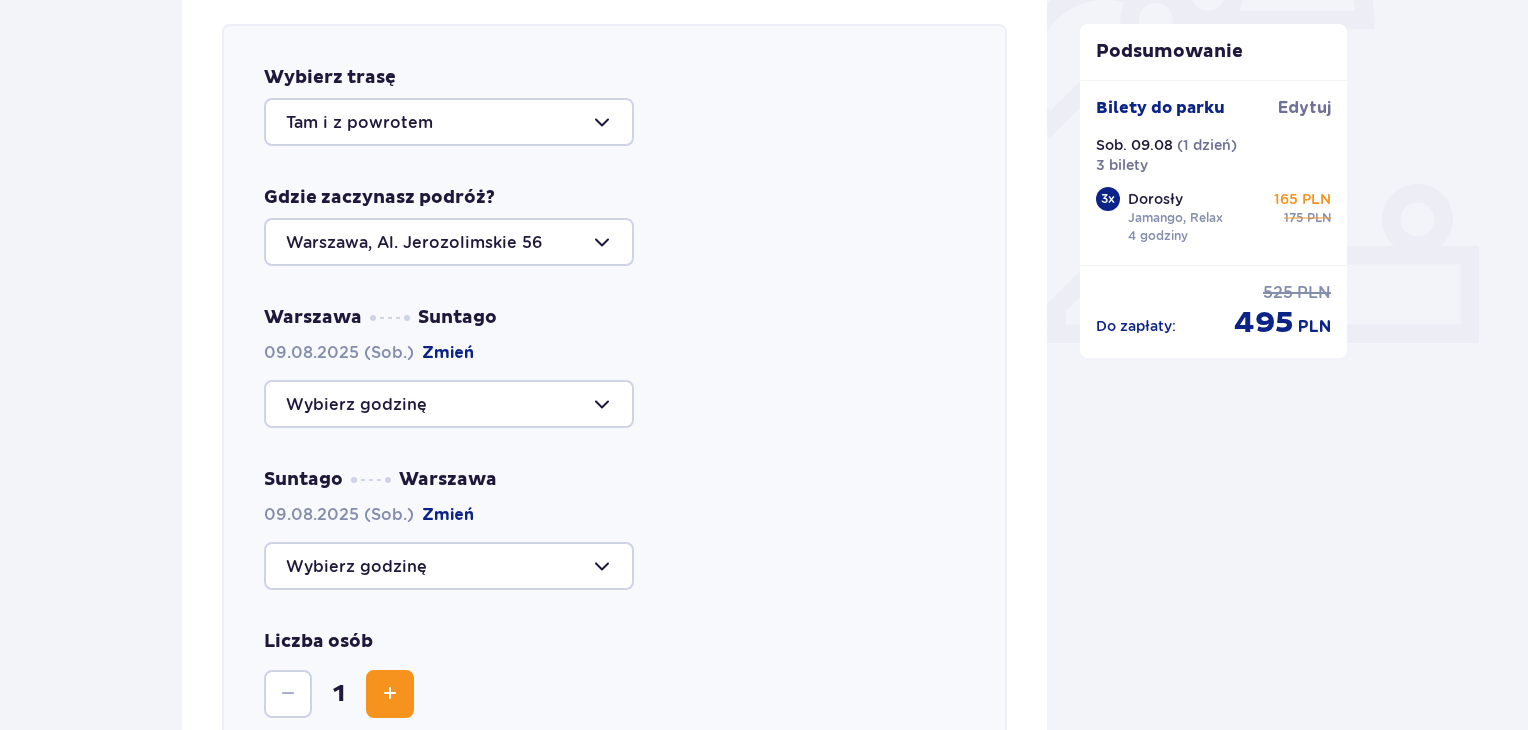 click at bounding box center [449, 404] 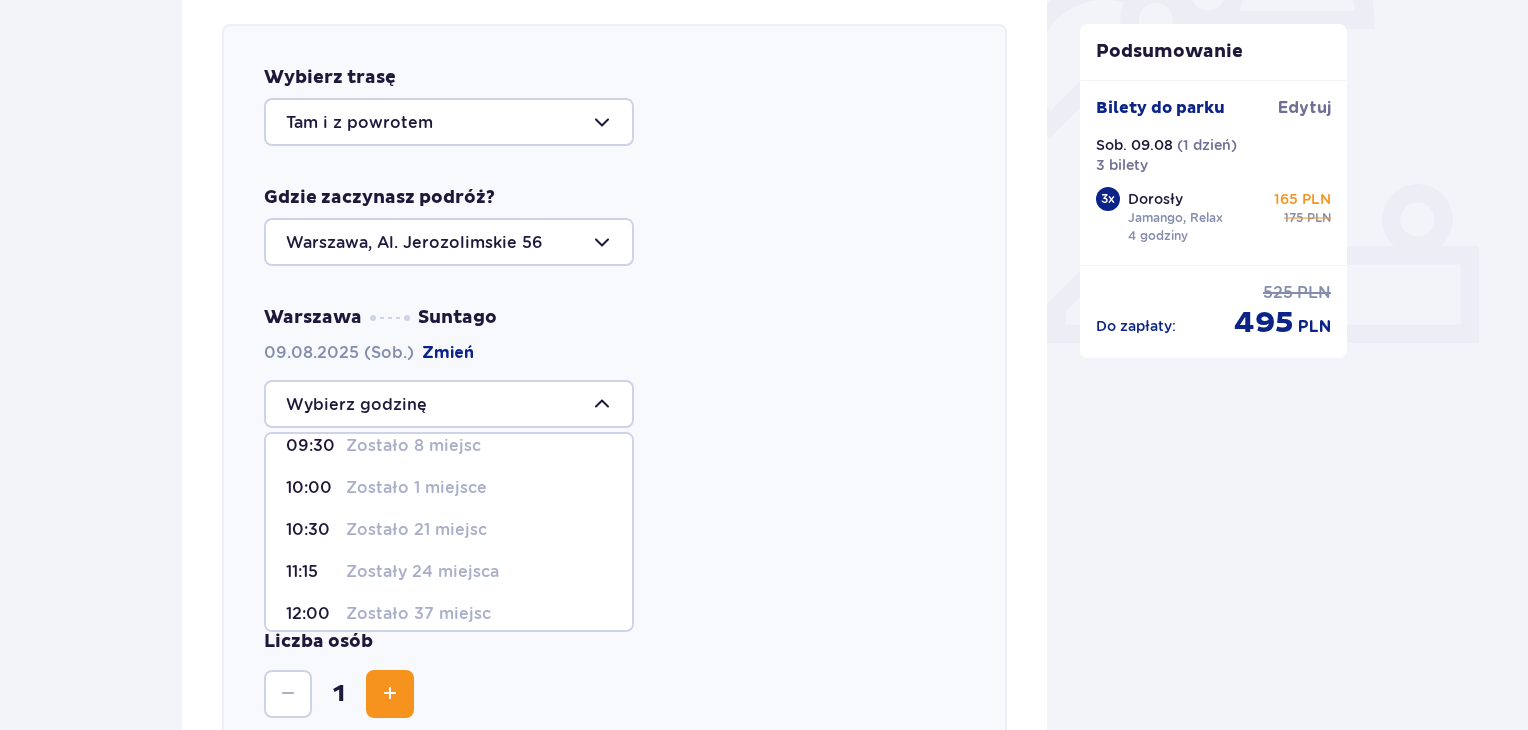 scroll, scrollTop: 285, scrollLeft: 0, axis: vertical 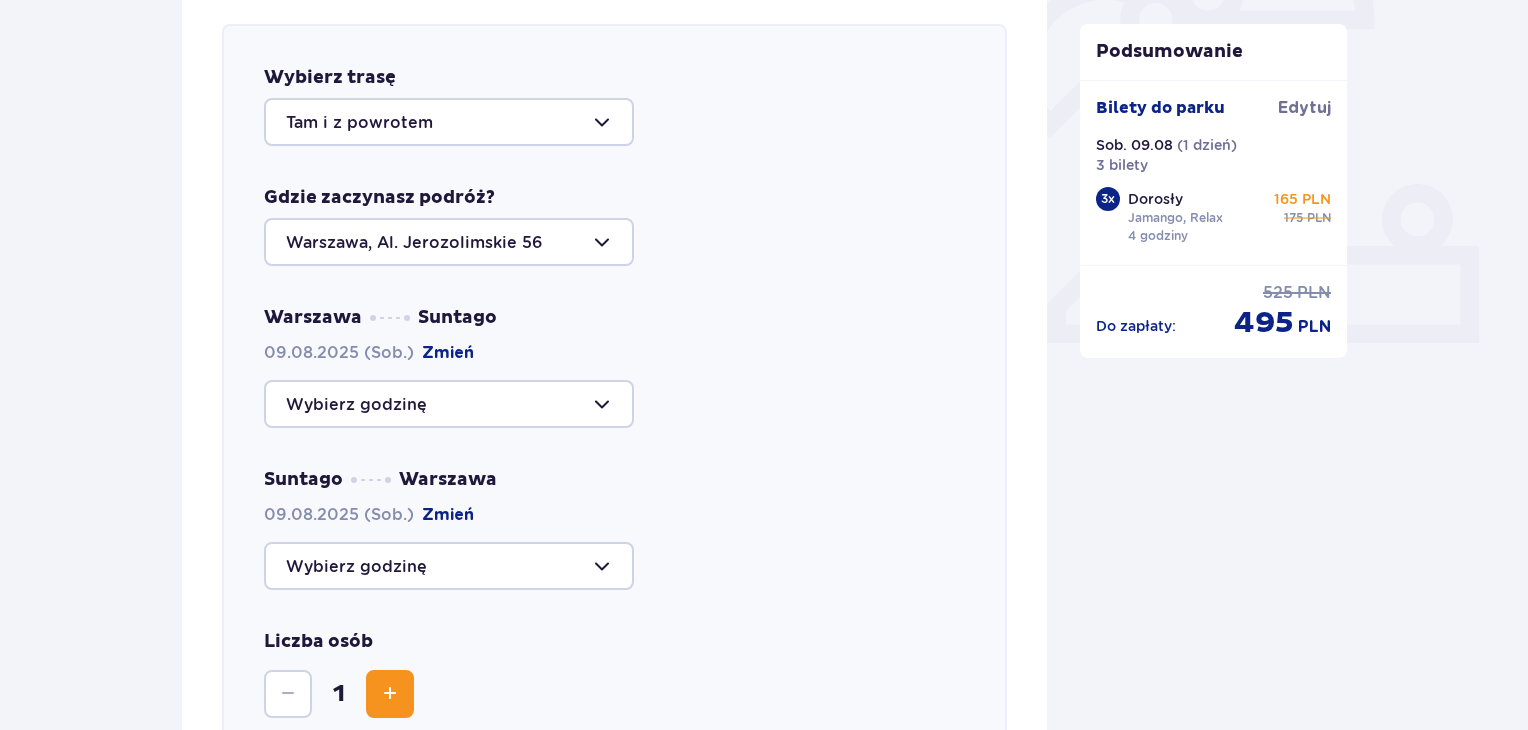 click on "Zmień" at bounding box center [448, 353] 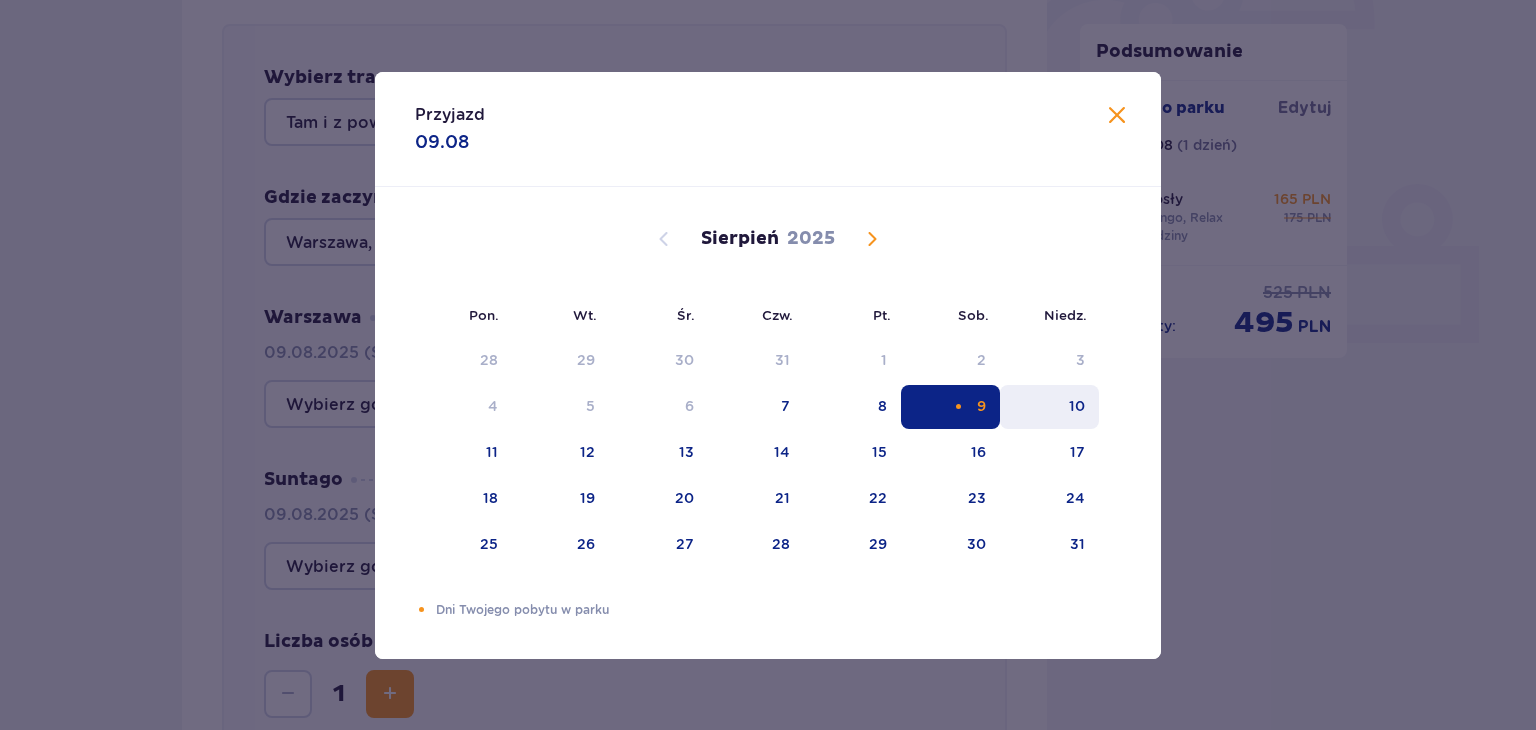 click on "10" at bounding box center [1077, 406] 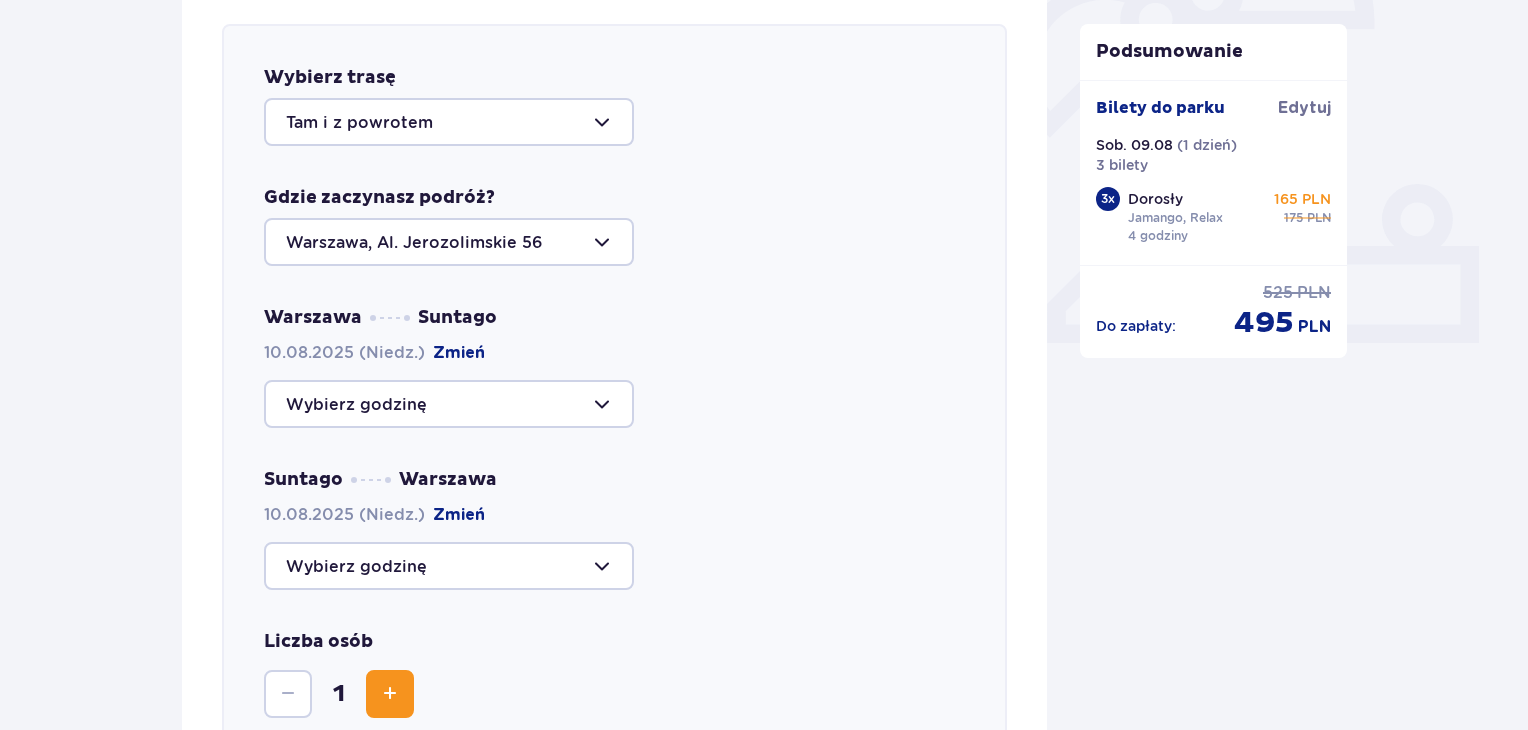 click at bounding box center [449, 404] 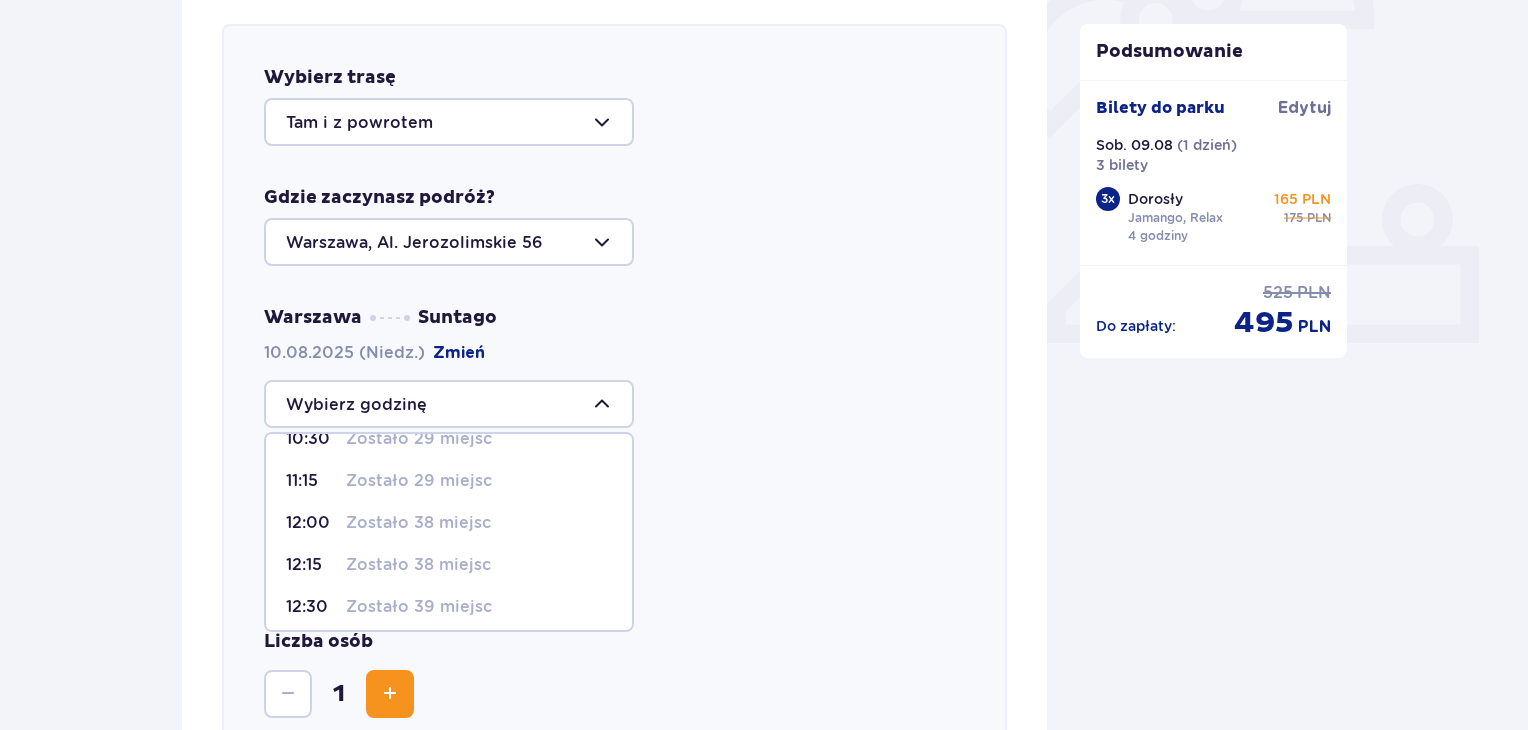 scroll, scrollTop: 285, scrollLeft: 0, axis: vertical 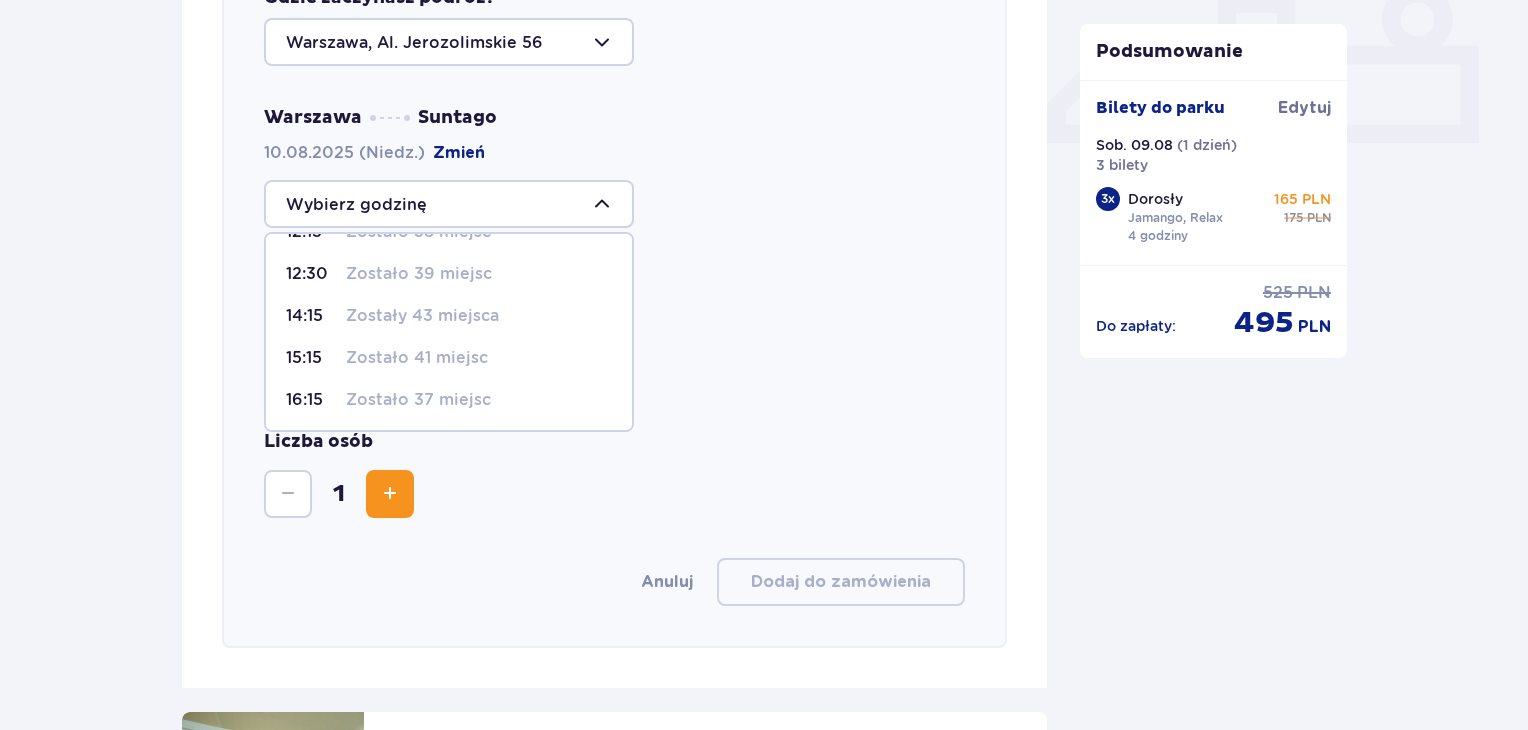 click on "Liczba osób 1" at bounding box center [614, 474] 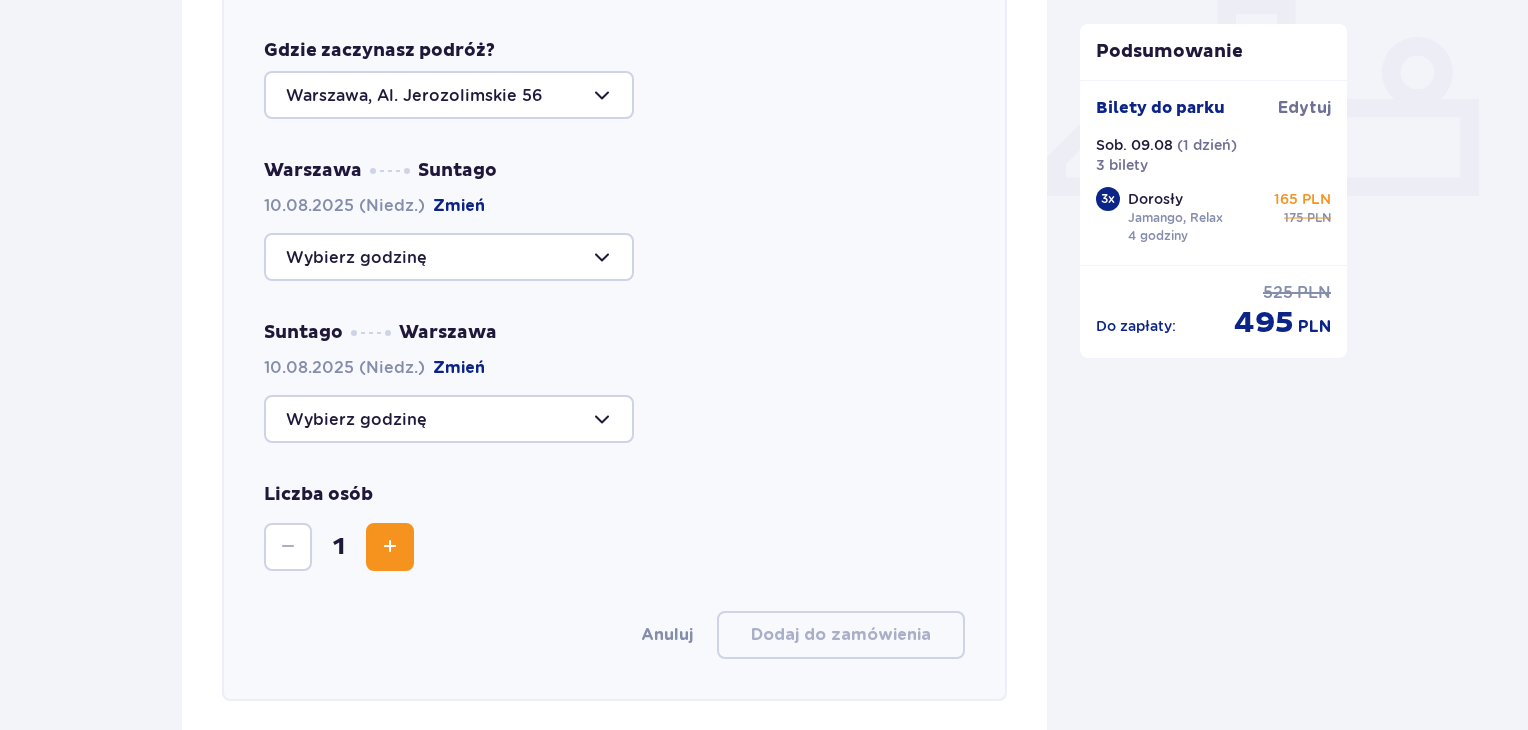 scroll, scrollTop: 790, scrollLeft: 0, axis: vertical 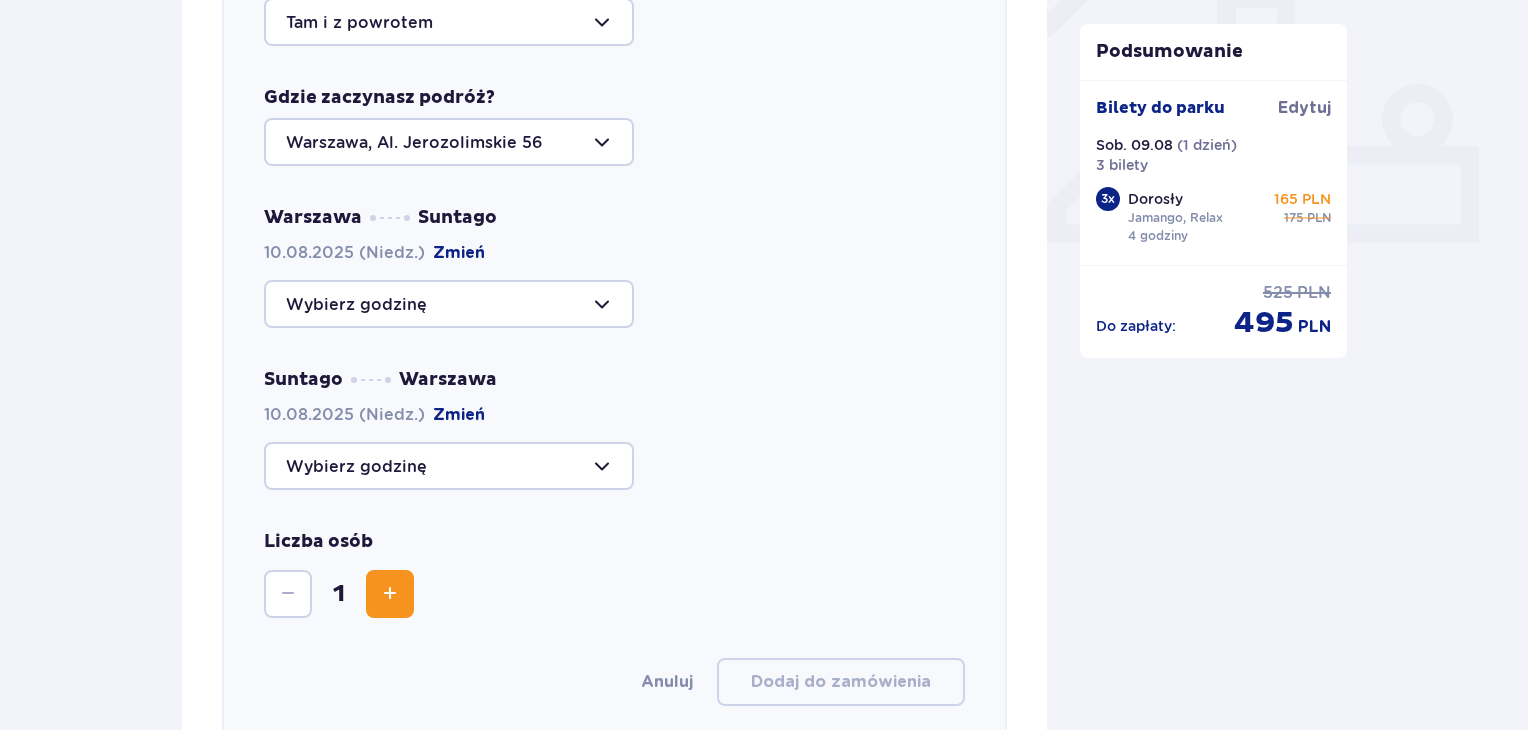 click at bounding box center (449, 466) 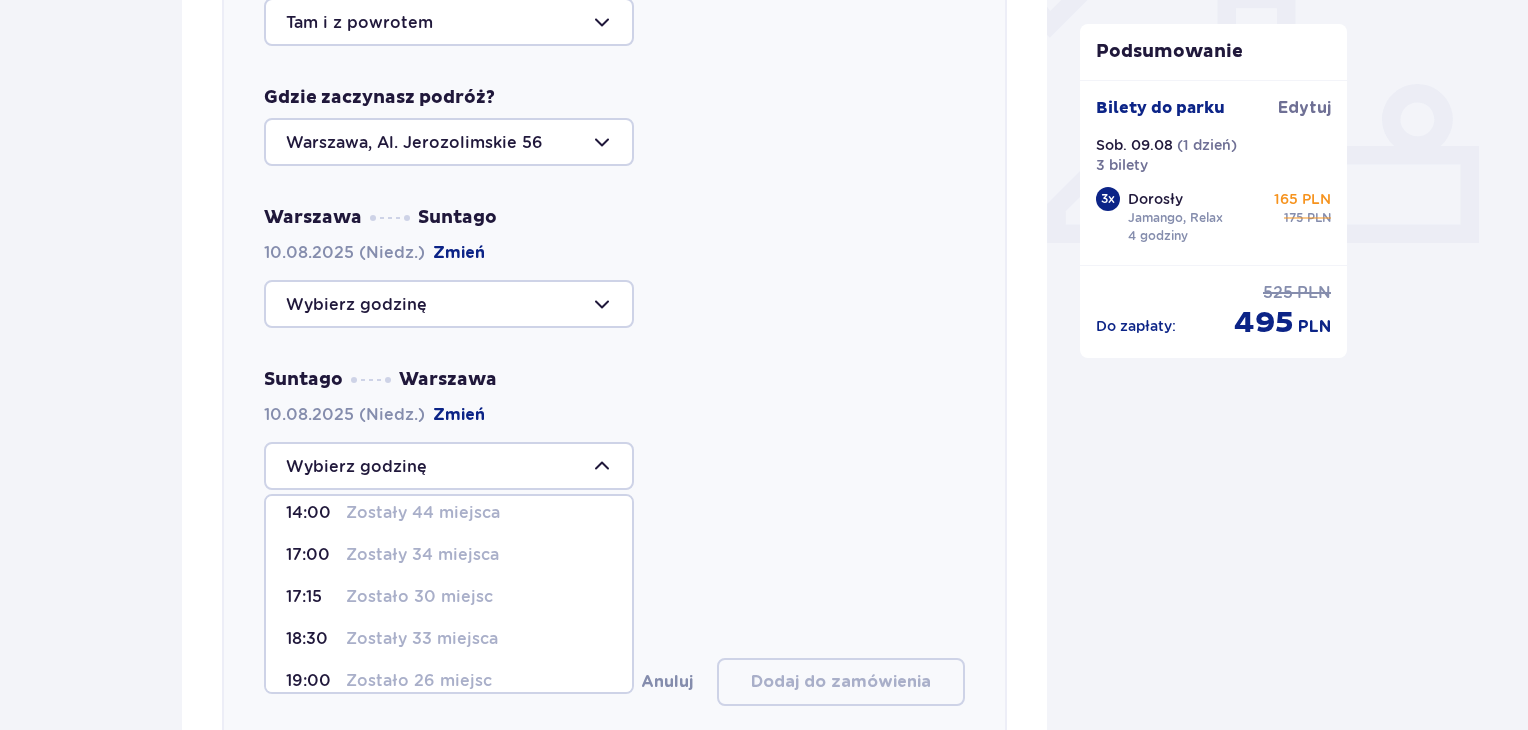 scroll, scrollTop: 243, scrollLeft: 0, axis: vertical 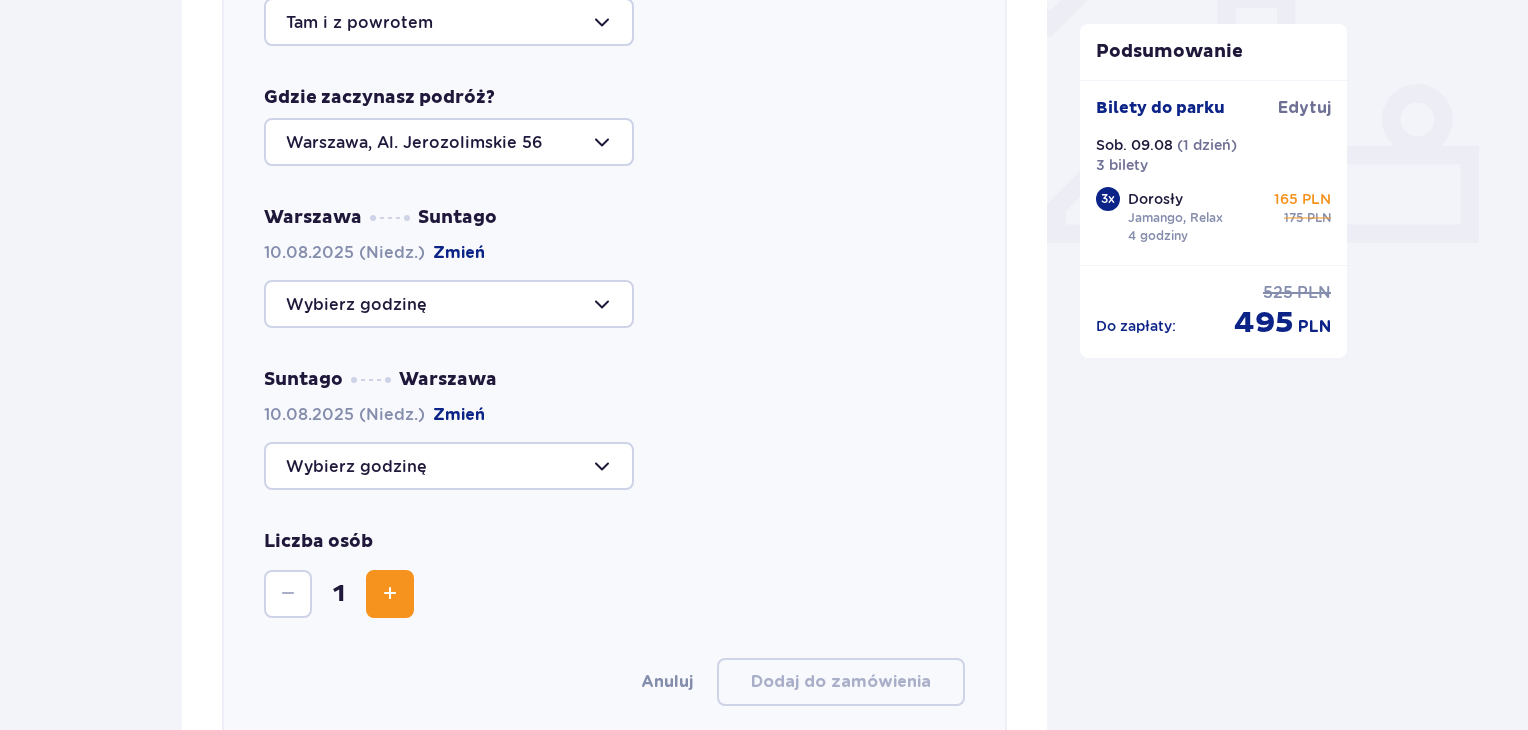 click on "Wybierz trasę Tam i z powrotem Gdzie zaczynasz podróż? [CITY], [STREET] [NUMBER] [CITY] [CITY] [DATE] (Niedz.) Zmień [CITY] [CITY] [DATE] (Niedz.) Zmień Liczba osób 1 Anuluj Dodaj do zamówienia" at bounding box center [614, 336] 